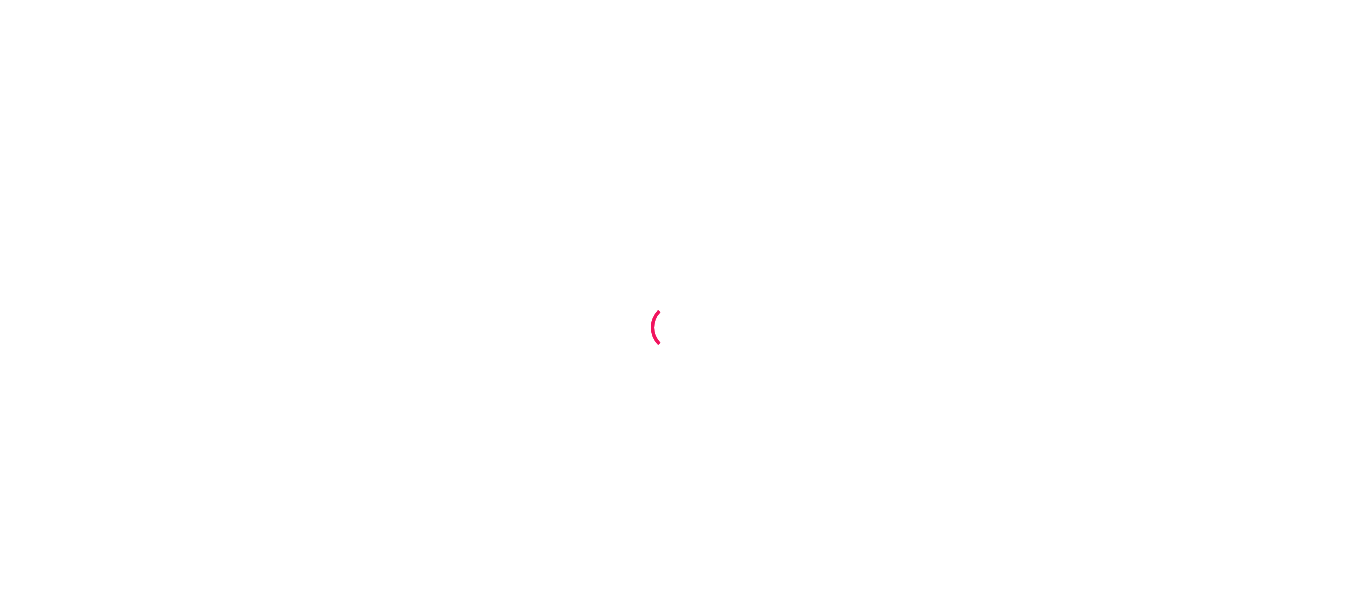 scroll, scrollTop: 0, scrollLeft: 0, axis: both 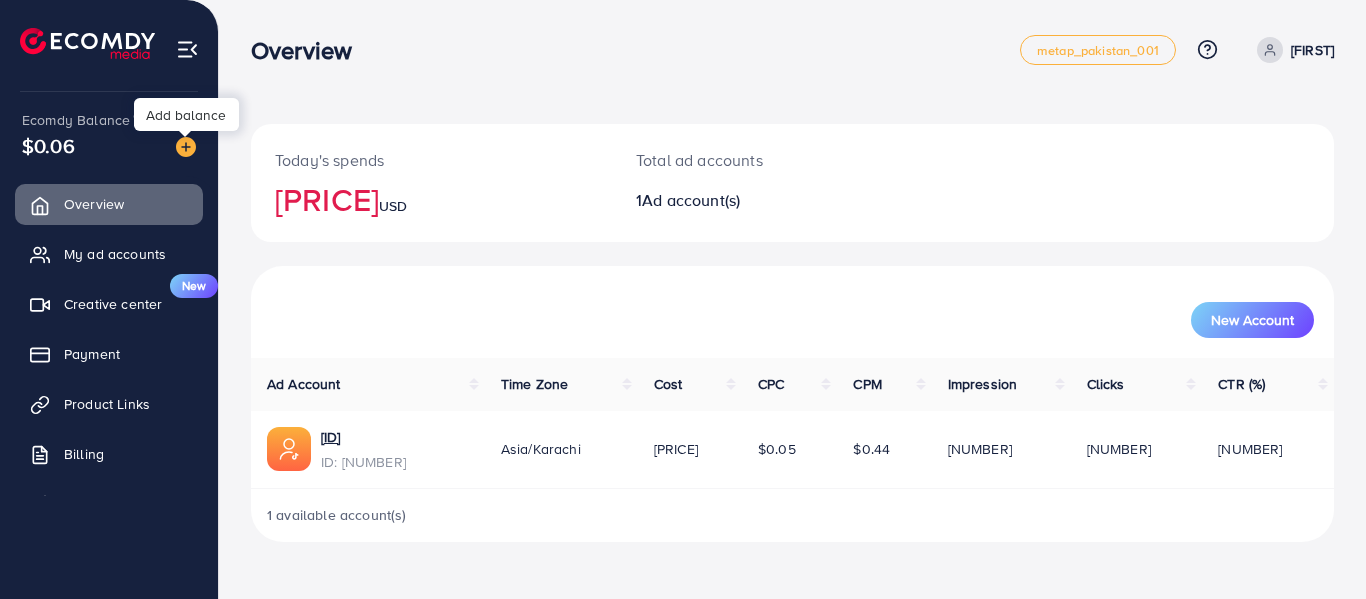click at bounding box center [186, 147] 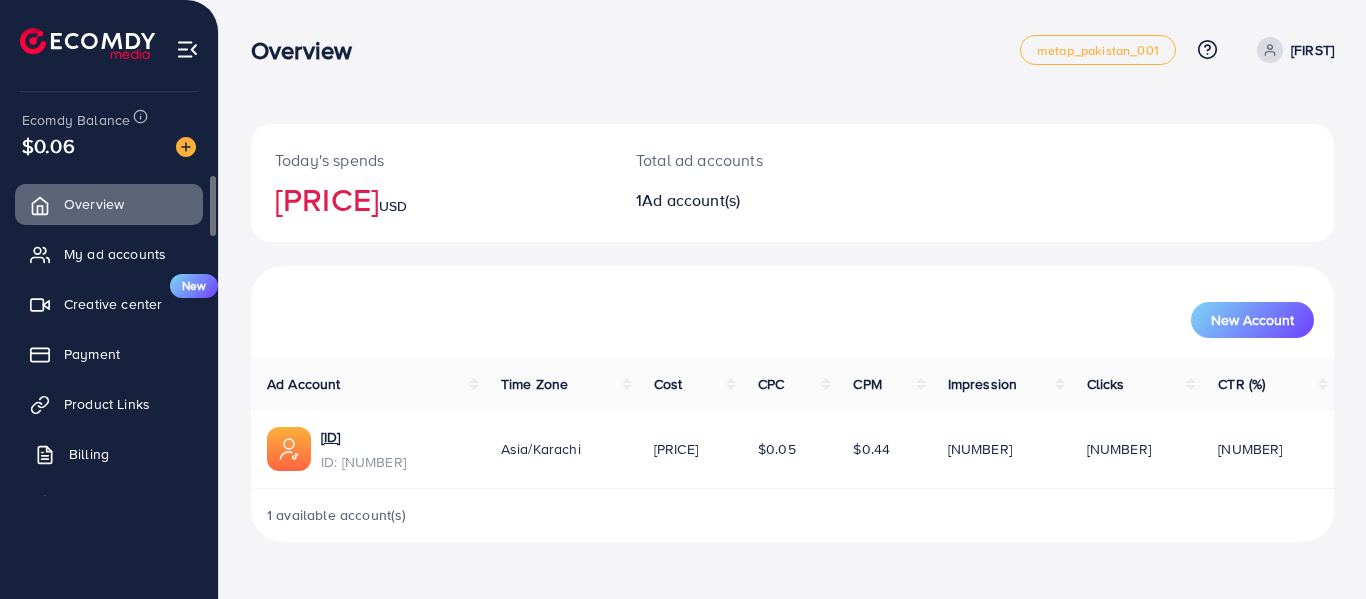 click on "Billing" at bounding box center (109, 454) 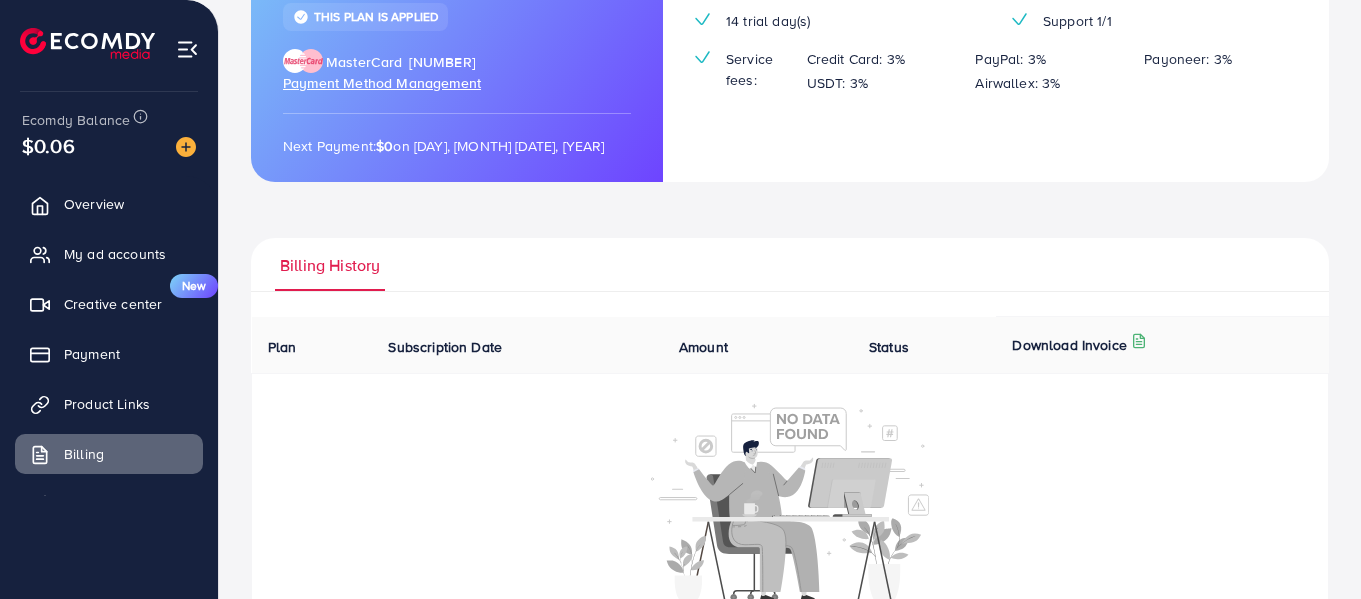 scroll, scrollTop: 0, scrollLeft: 0, axis: both 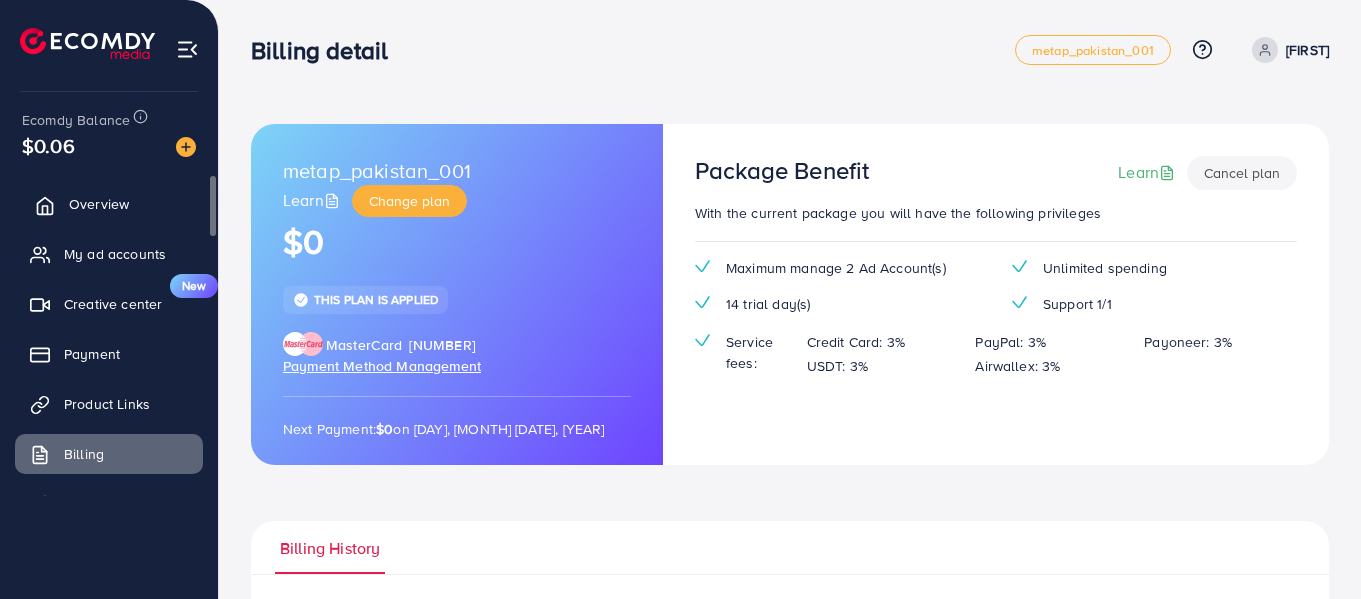 click on "Overview" at bounding box center [99, 204] 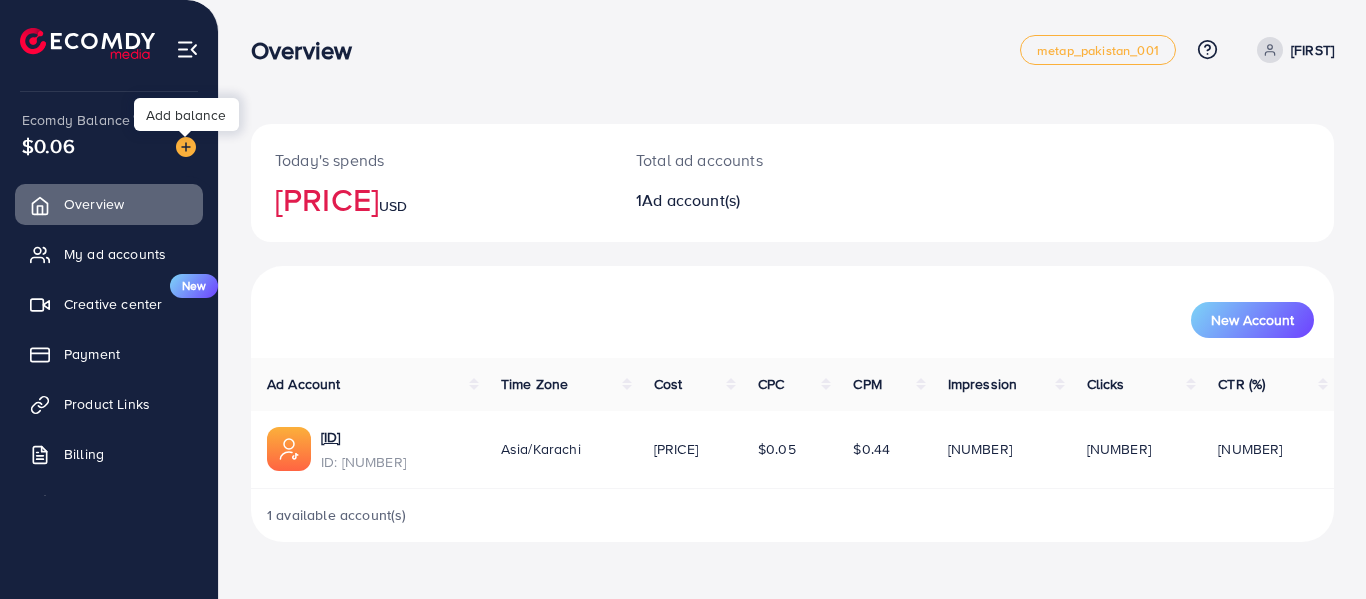 click at bounding box center (186, 147) 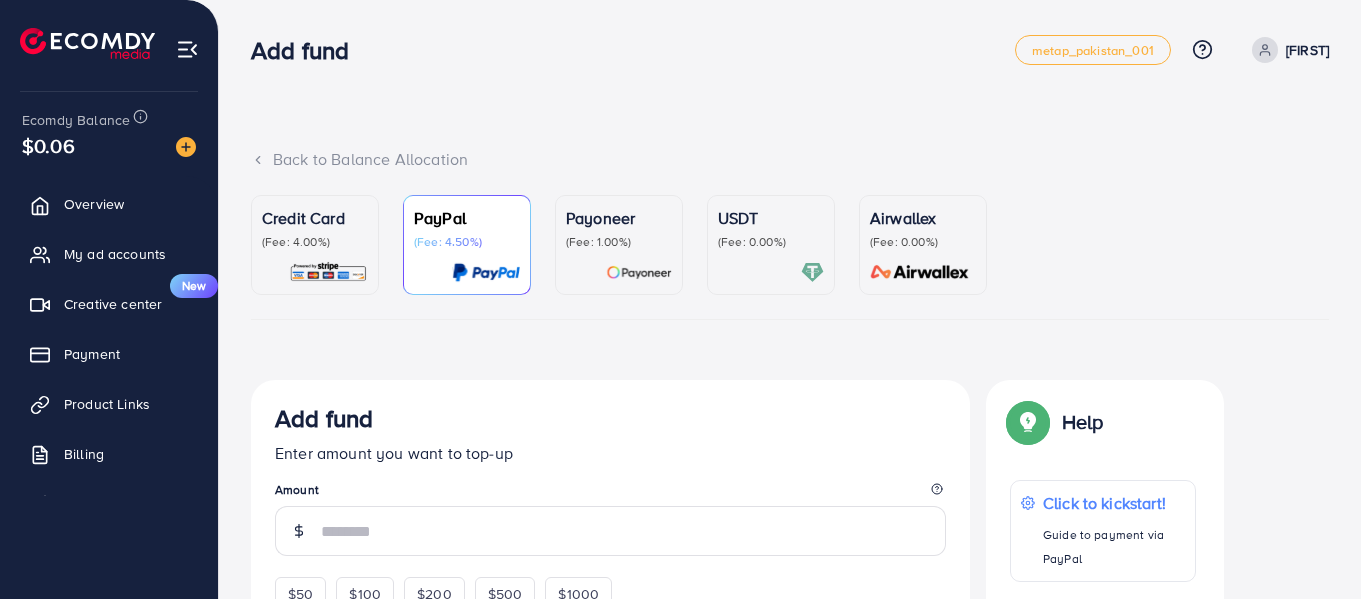 click on "(Fee: 0.00%)" at bounding box center (771, 242) 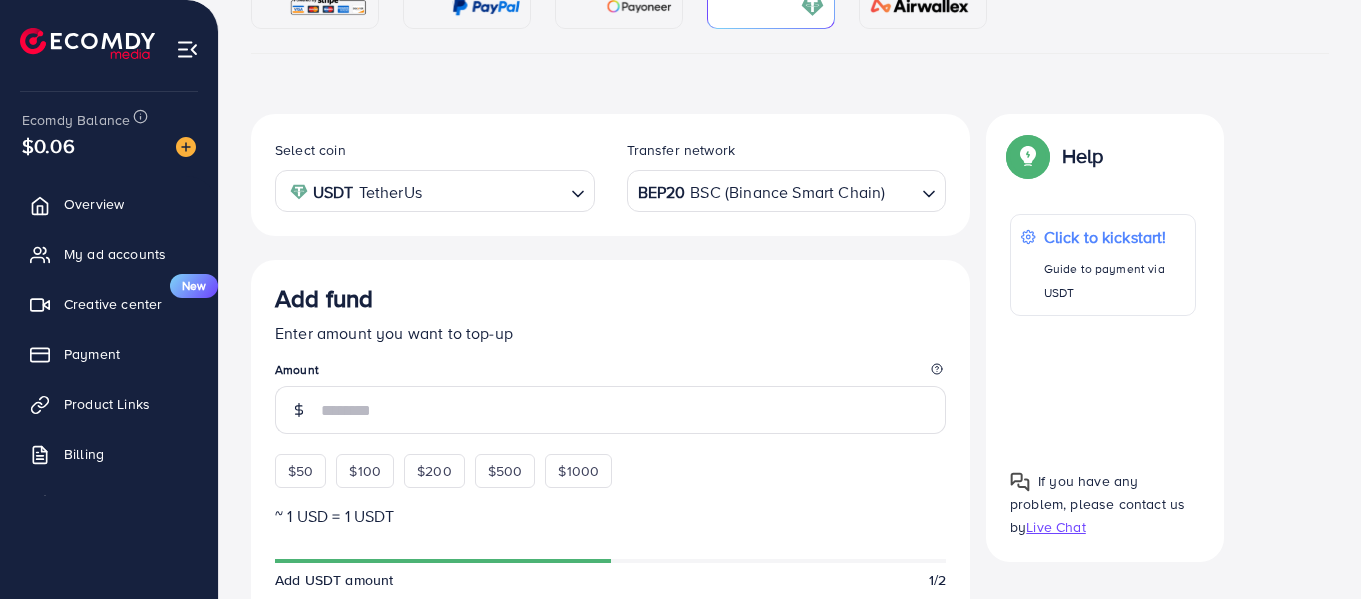 scroll, scrollTop: 272, scrollLeft: 0, axis: vertical 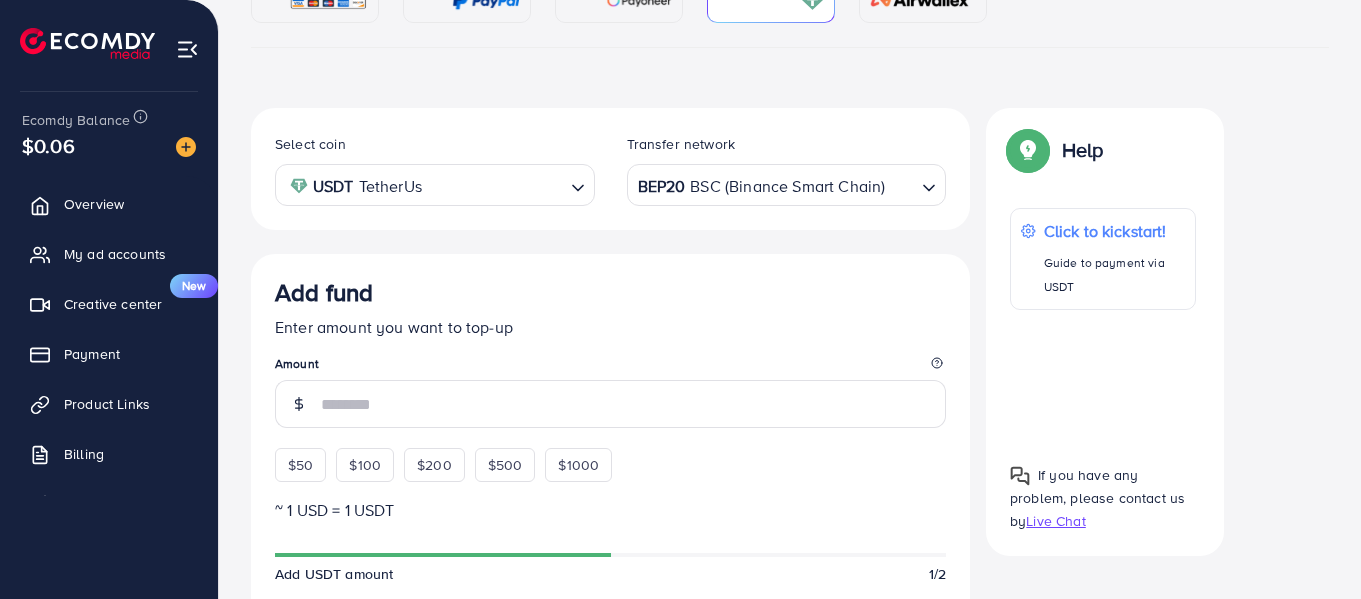 click on "BEP20 BSC (Binance Smart Chain)" at bounding box center [775, 183] 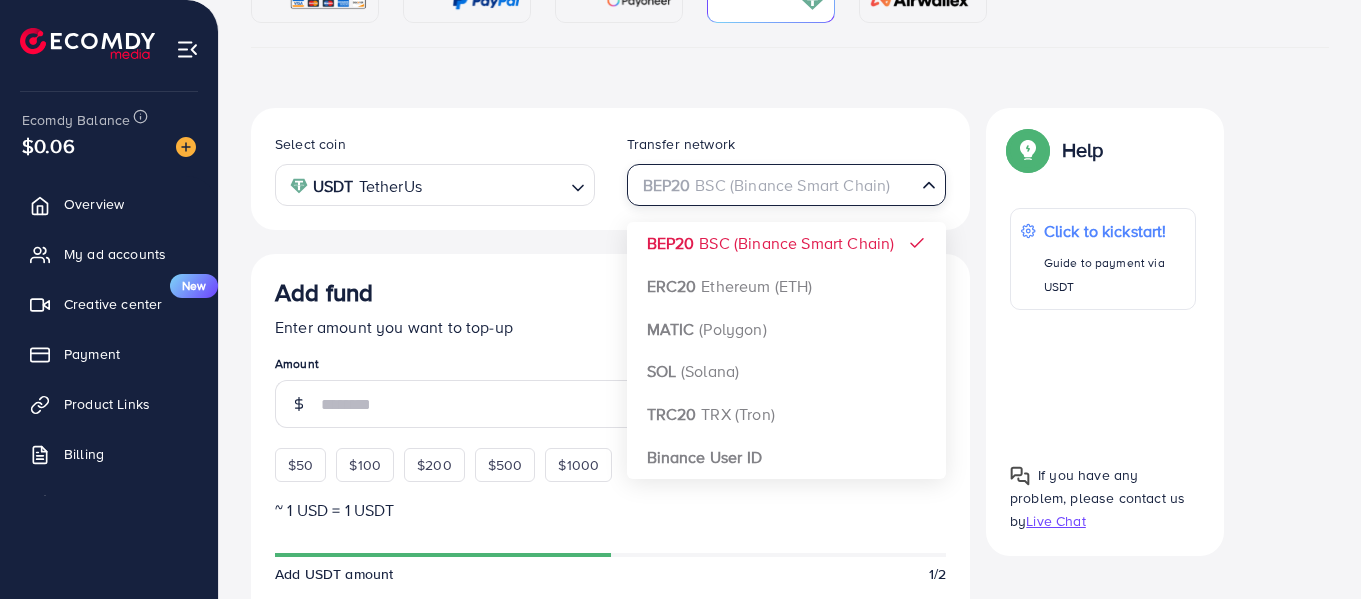 click on "Select coin   USDT TetherUs           Loading...     Transfer network   BEP20 BSC (Binance Smart Chain)           Loading...     BEP20 BSC (Binance Smart Chain) ERC20 Ethereum (ETH) MATIC (Polygon) SOL (Solana) TRC20 TRX (Tron) Binance User ID        Add fund  Enter amount you want to top-up Amount $50 $100 $200 $500 $1000  ~ 1 USD = 1 USDT   Add USDT amount  1/2 I would like to make a donation to support my Account Manager. 5% 10% 15% 20%  Continue   Summary   Amount   --   Payment Method   --   Coin type   --   Service charge   (3.00%)   --   Tax   (3.00%)   --   Transfer network   --   Total Amount   --" at bounding box center (610, 642) 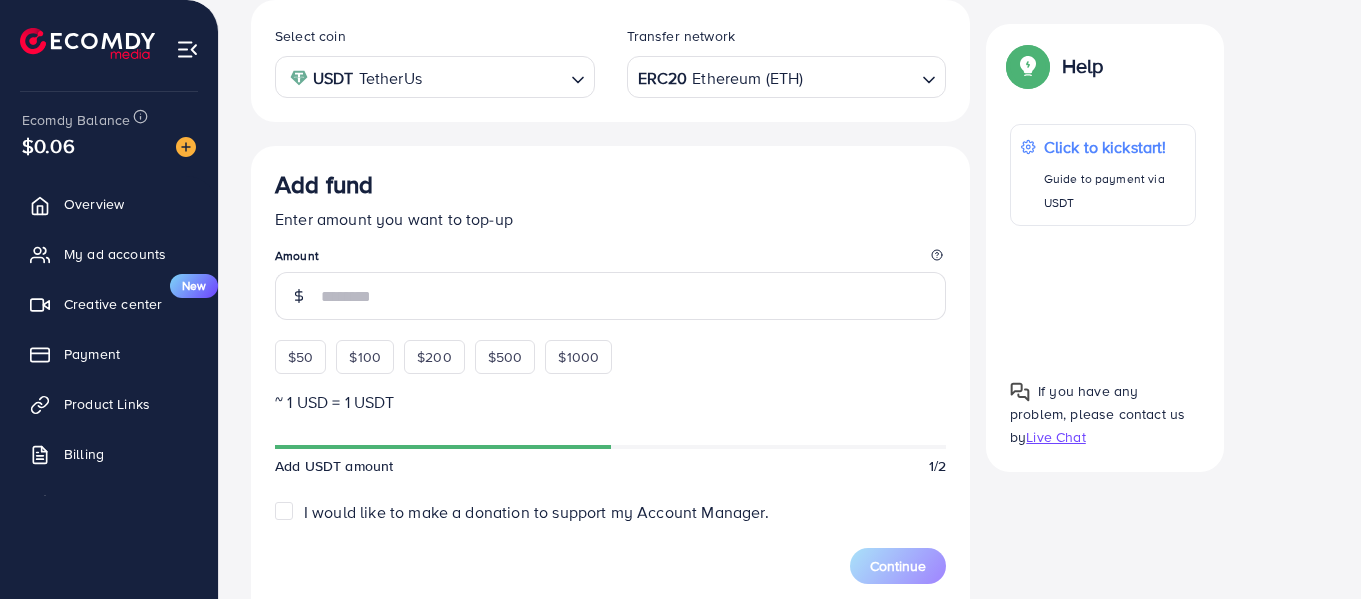 scroll, scrollTop: 383, scrollLeft: 0, axis: vertical 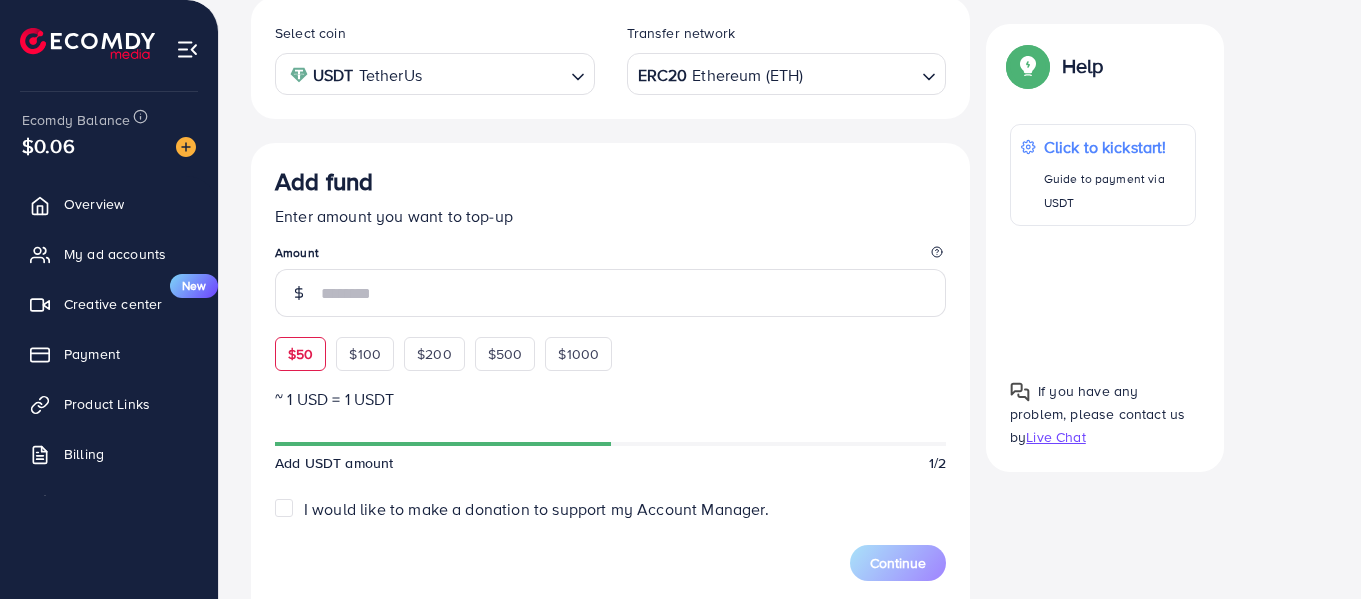 click on "$50" at bounding box center [300, 354] 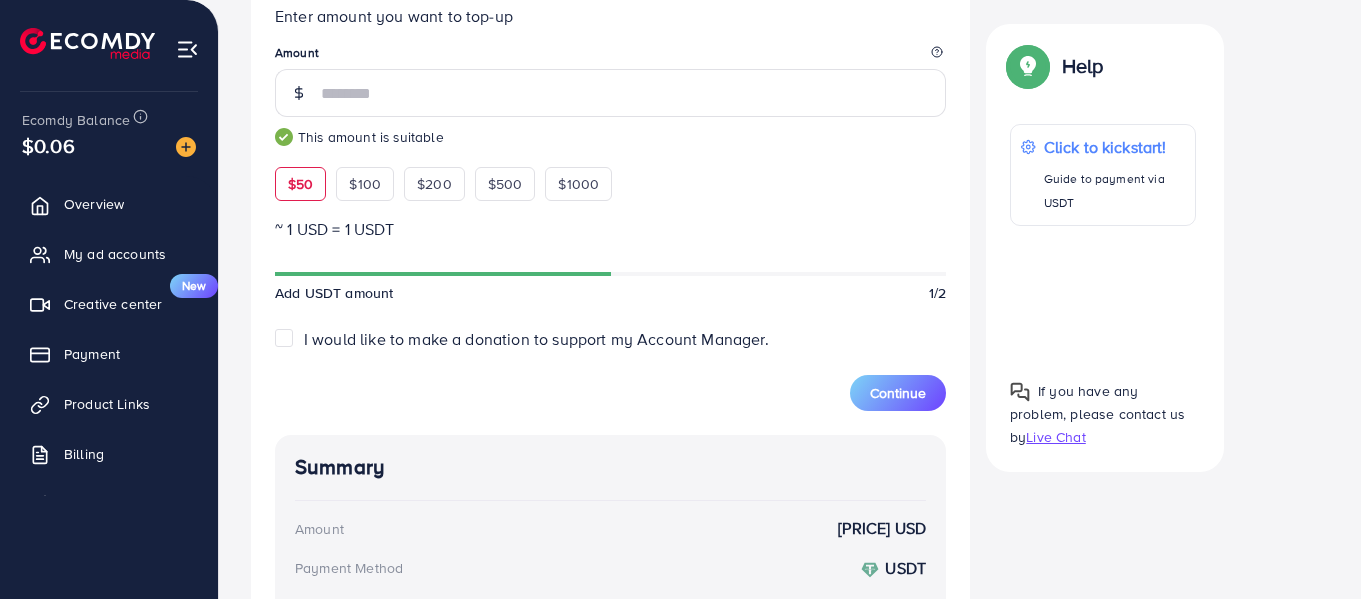 scroll, scrollTop: 585, scrollLeft: 0, axis: vertical 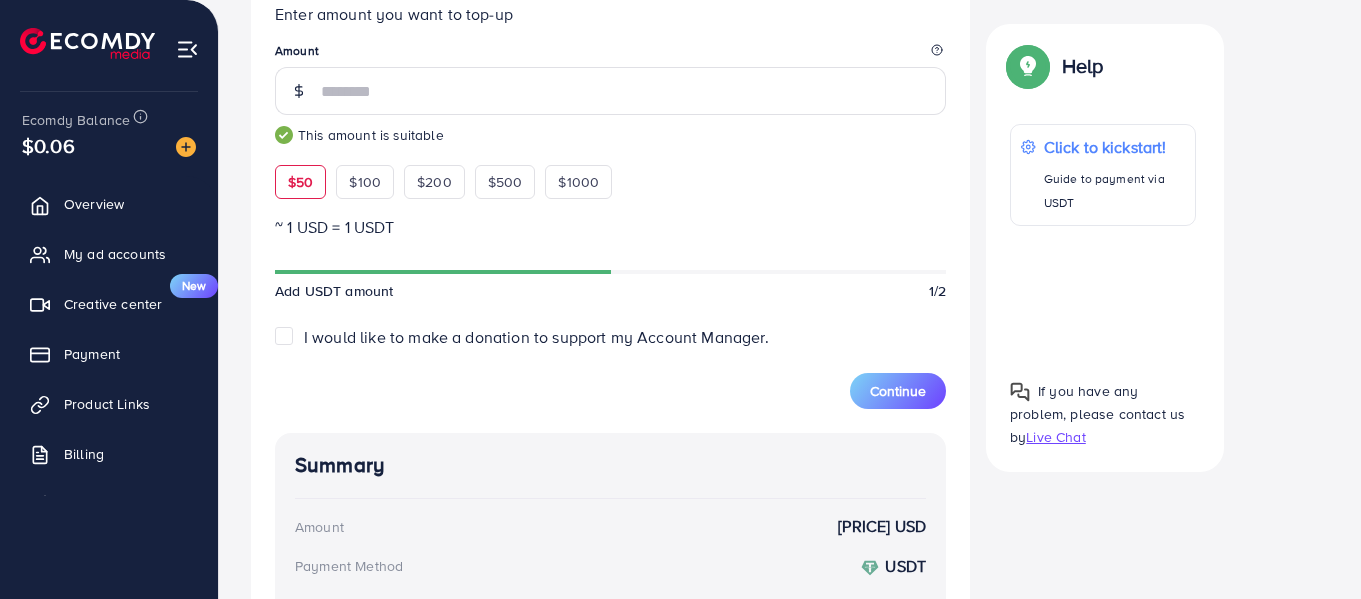 click on "I would like to make a donation to support my Account Manager." at bounding box center (536, 337) 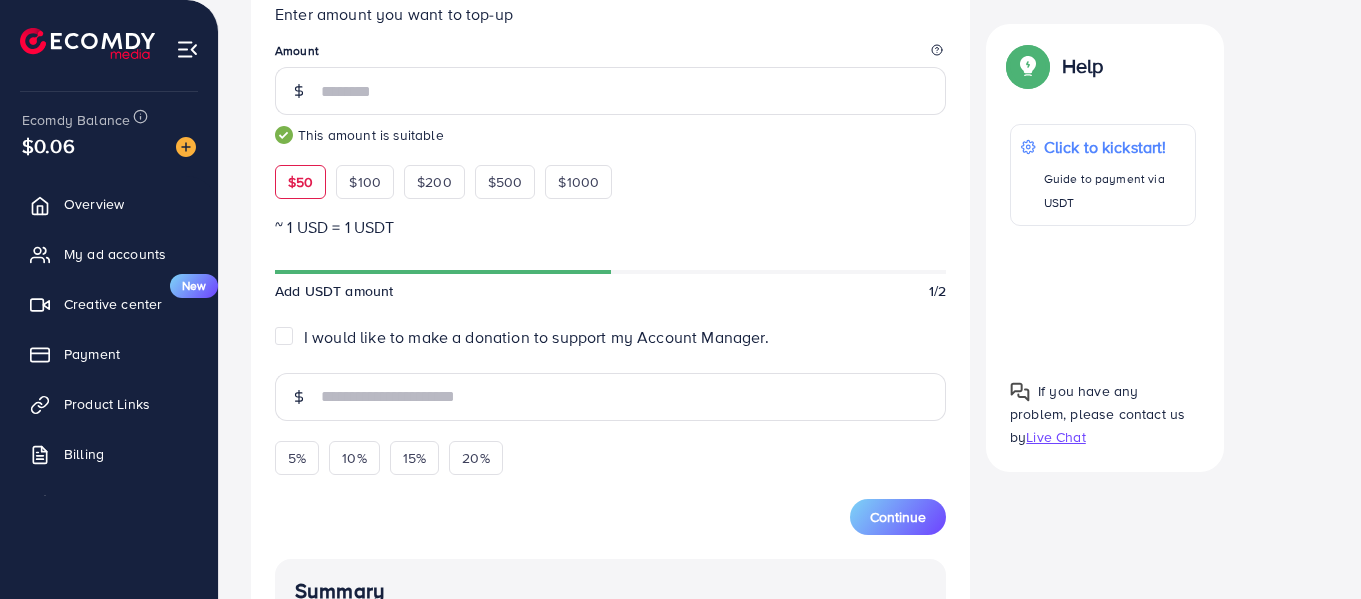 click on "I would like to make a donation to support my Account Manager." at bounding box center [536, 337] 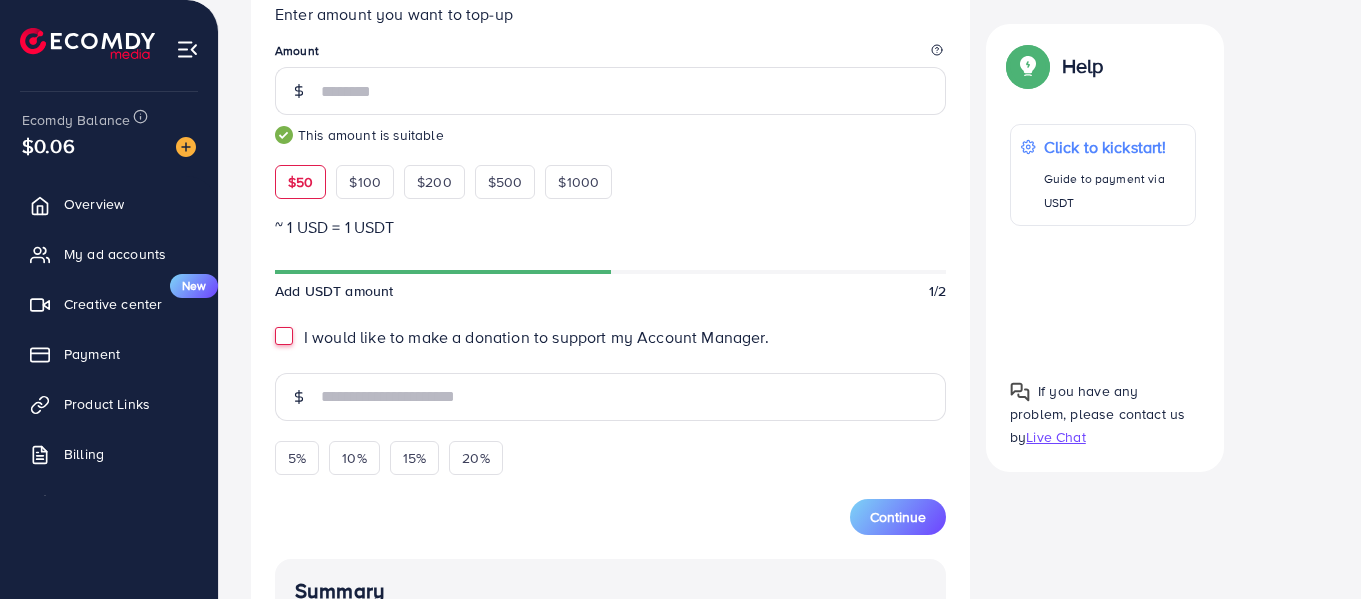type on "*" 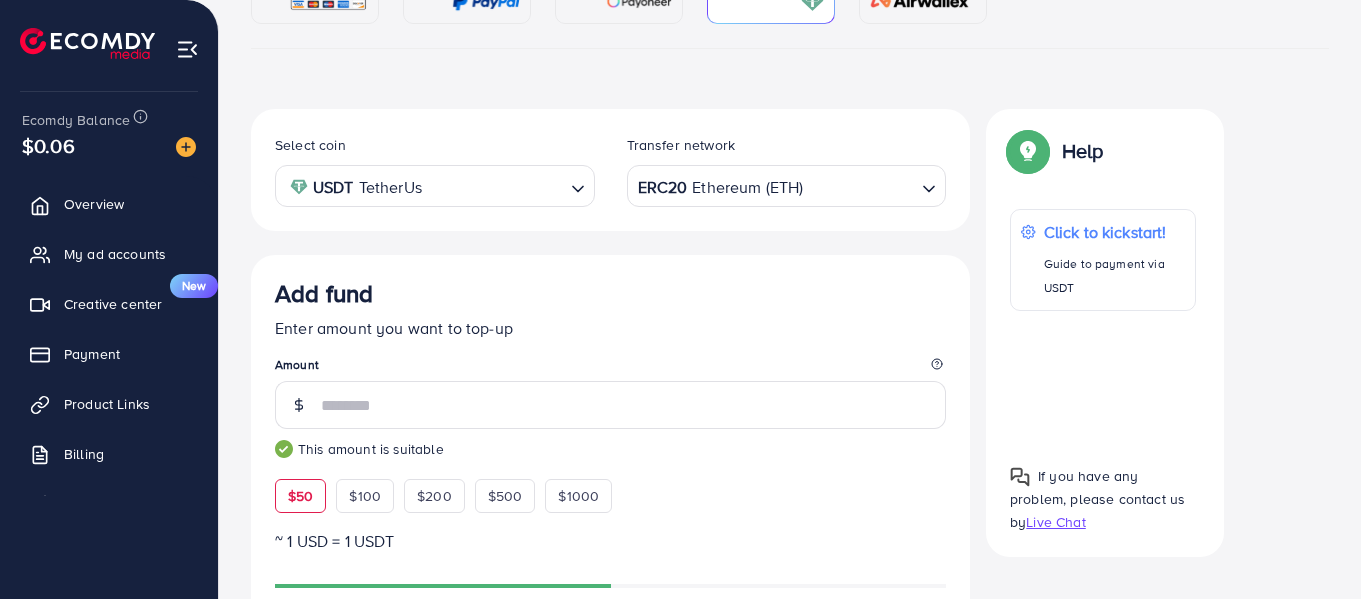 scroll, scrollTop: 240, scrollLeft: 0, axis: vertical 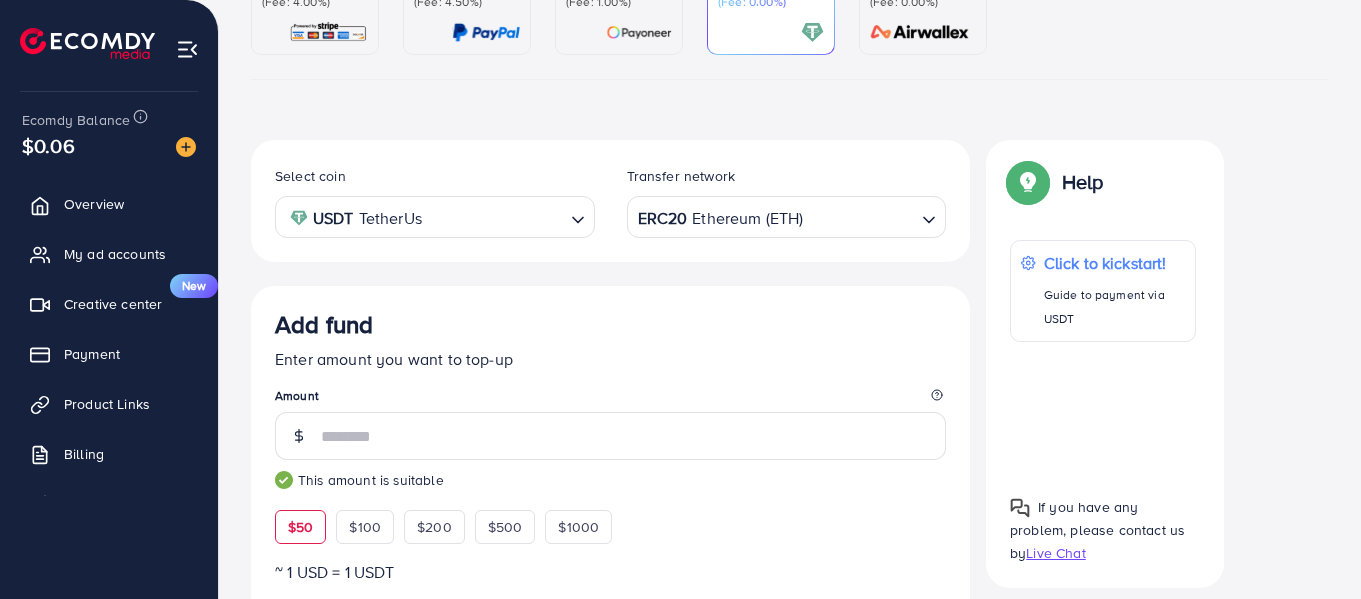 click on "ERC20 Ethereum (ETH)" at bounding box center [775, 215] 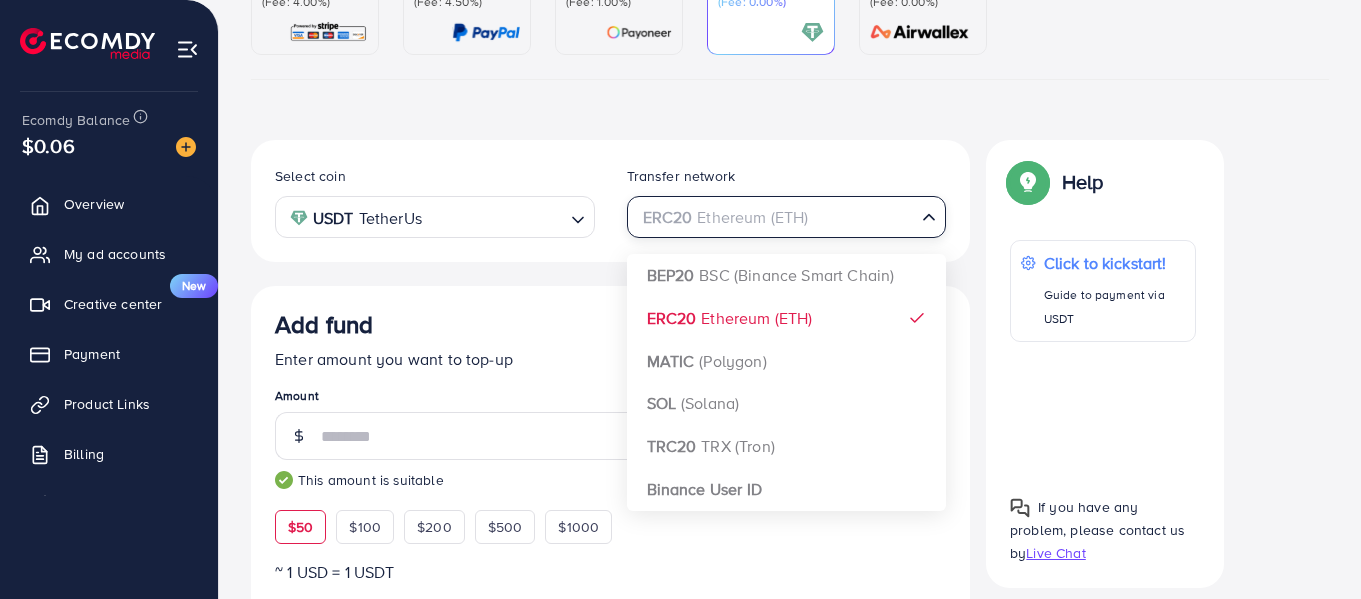 click on "Select coin   USDT TetherUs           Loading...     Transfer network   ERC20 Ethereum (ETH)           Loading...     BEP20 BSC (Binance Smart Chain) ERC20 Ethereum (ETH) MATIC (Polygon) SOL (Solana) TRC20 TRX (Tron) Binance User ID        Add fund  Enter amount you want to top-up Amount **  This amount is suitable  $50 $100 $200 $500 $1000  ~ 1 USD = 1 USDT   Add USDT amount  1/2 I would like to make a donation to support my Account Manager. * 5% 10% 15% 20%  Continue   Summary   Amount   50.835 USD   Payment Method  USDT  Coin type  USDT  Service charge   (3.00%)  1.5 USD  Tax   (3.00%)  1.5 USD  Transfer network  ERC20  Total Amount   53.835 USD" at bounding box center [610, 689] 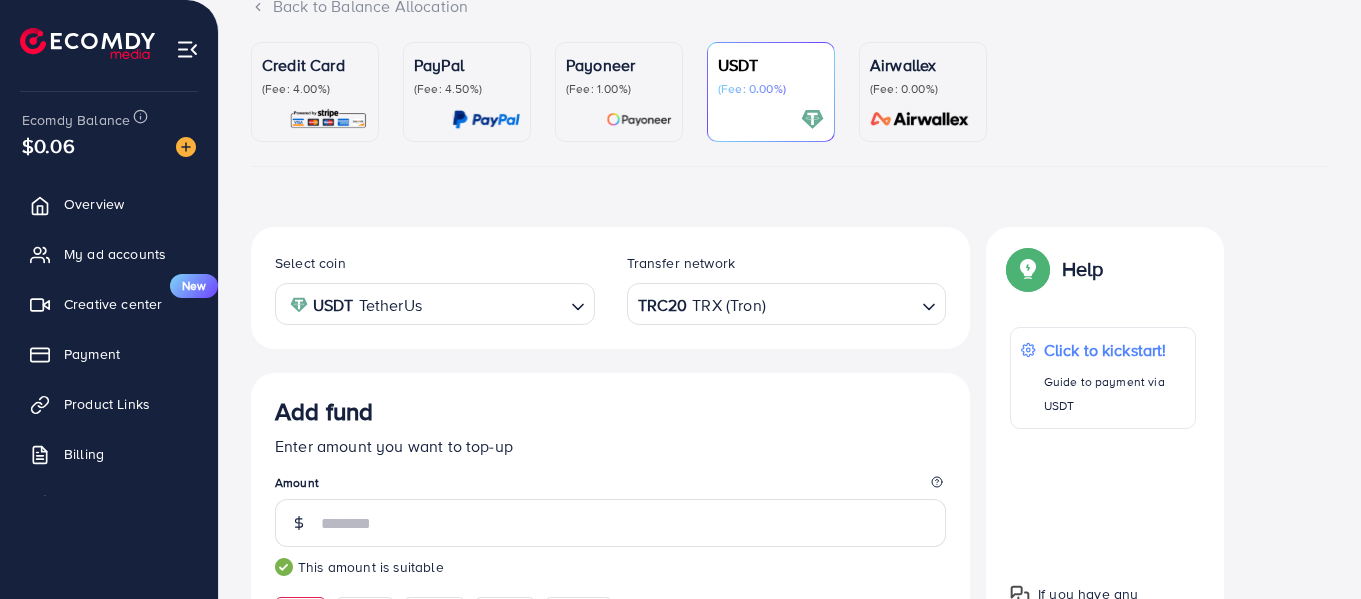 scroll, scrollTop: 151, scrollLeft: 0, axis: vertical 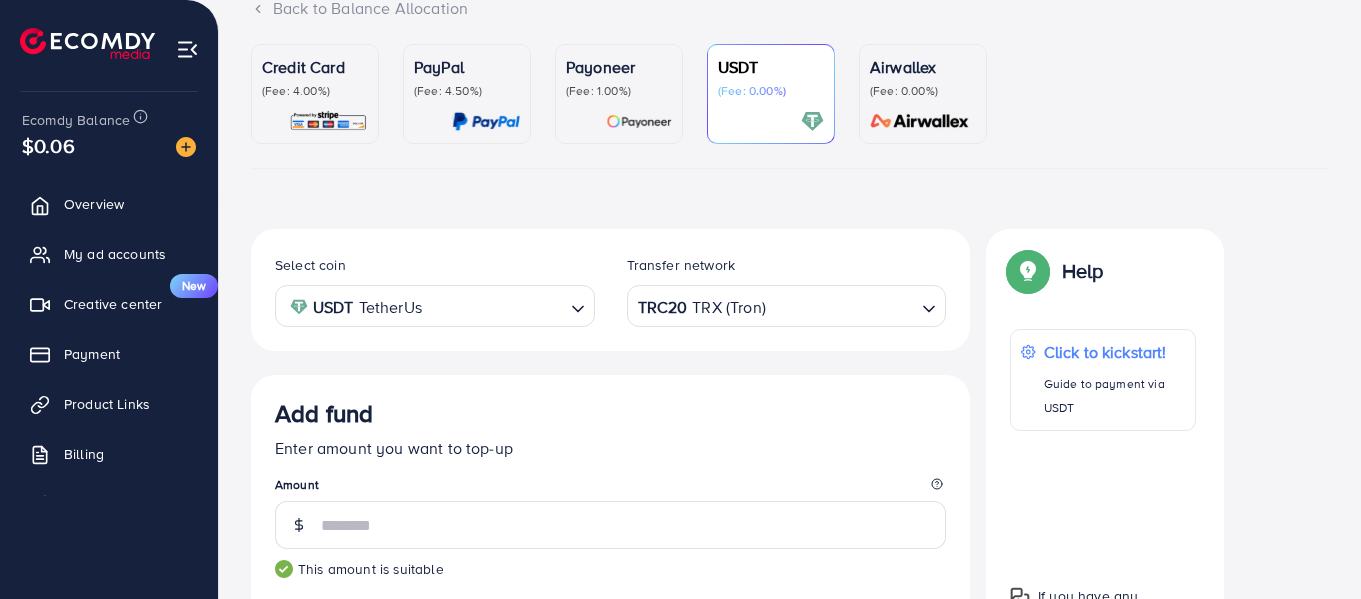 click on "TRC20 TRX (Tron)" at bounding box center [775, 304] 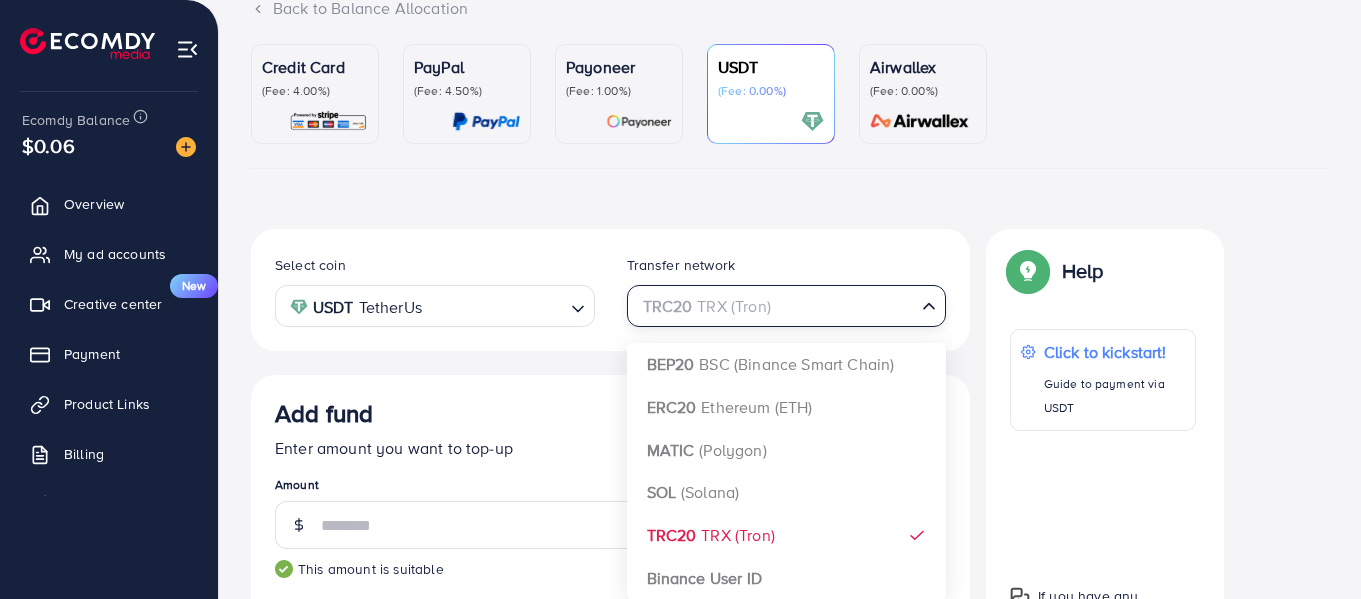 click on "Select coin   USDT TetherUs           Loading...     Transfer network   TRC20 TRX (Tron)           Loading...     BEP20 BSC (Binance Smart Chain) ERC20 Ethereum (ETH) MATIC (Polygon) SOL (Solana) TRC20 TRX (Tron) Binance User ID        Add fund  Enter amount you want to top-up Amount **  This amount is suitable  $50 $100 $200 $500 $1000  ~ 1 USD = 1 USDT   Add USDT amount  1/2 I would like to make a donation to support my Account Manager. * 5% 10% 15% 20%  Continue   Summary   Amount   50.488 USD   Payment Method  USDT  Coin type  USDT  Service charge   (3.00%)  1.5 USD  Tax   (3.00%)  1.5 USD  Transfer network  TRC20  Total Amount   53.488 USD" at bounding box center (610, 778) 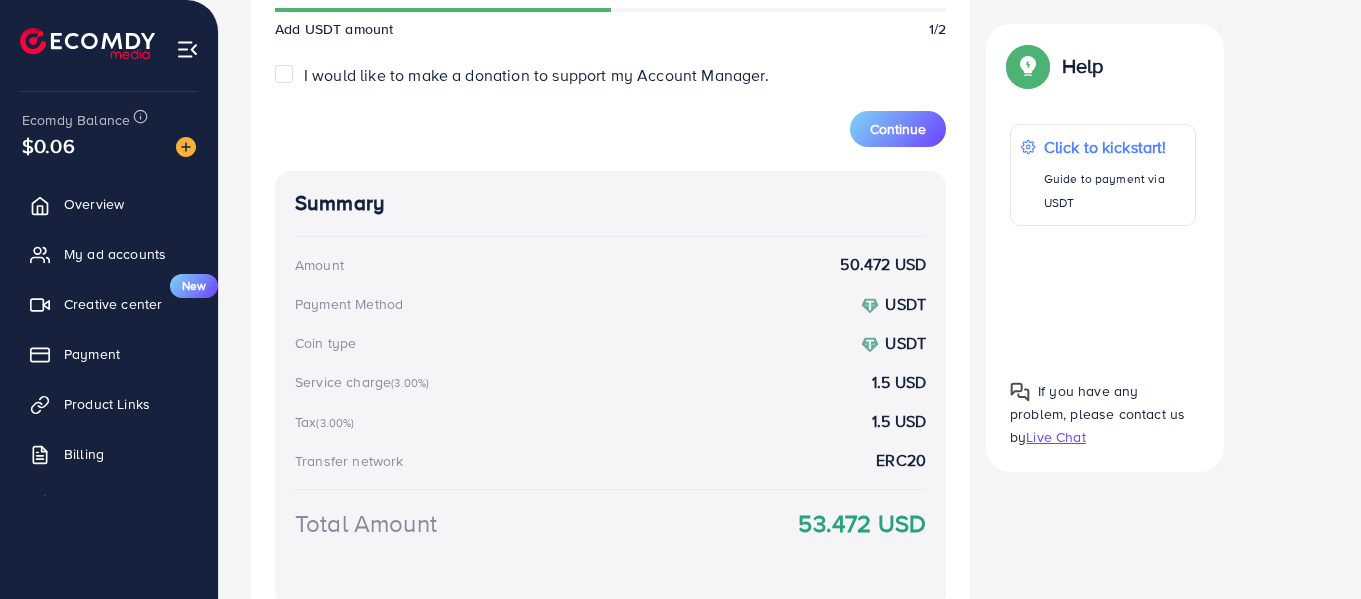 scroll, scrollTop: 846, scrollLeft: 0, axis: vertical 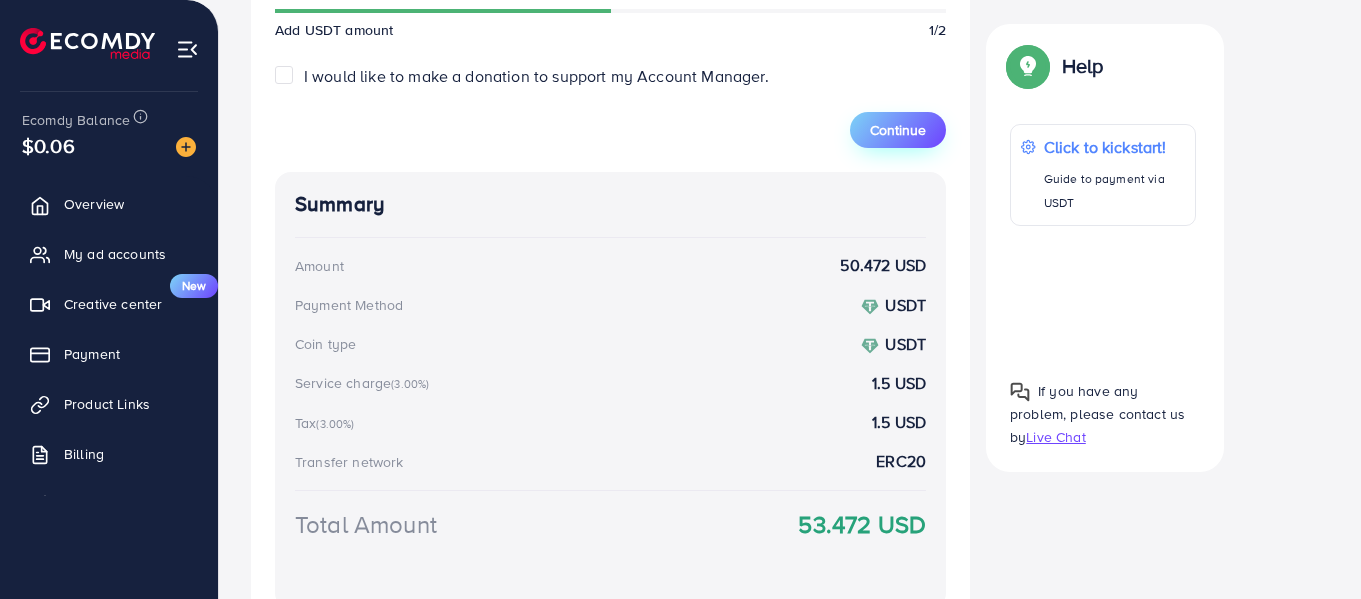 click on "Continue" at bounding box center (898, 130) 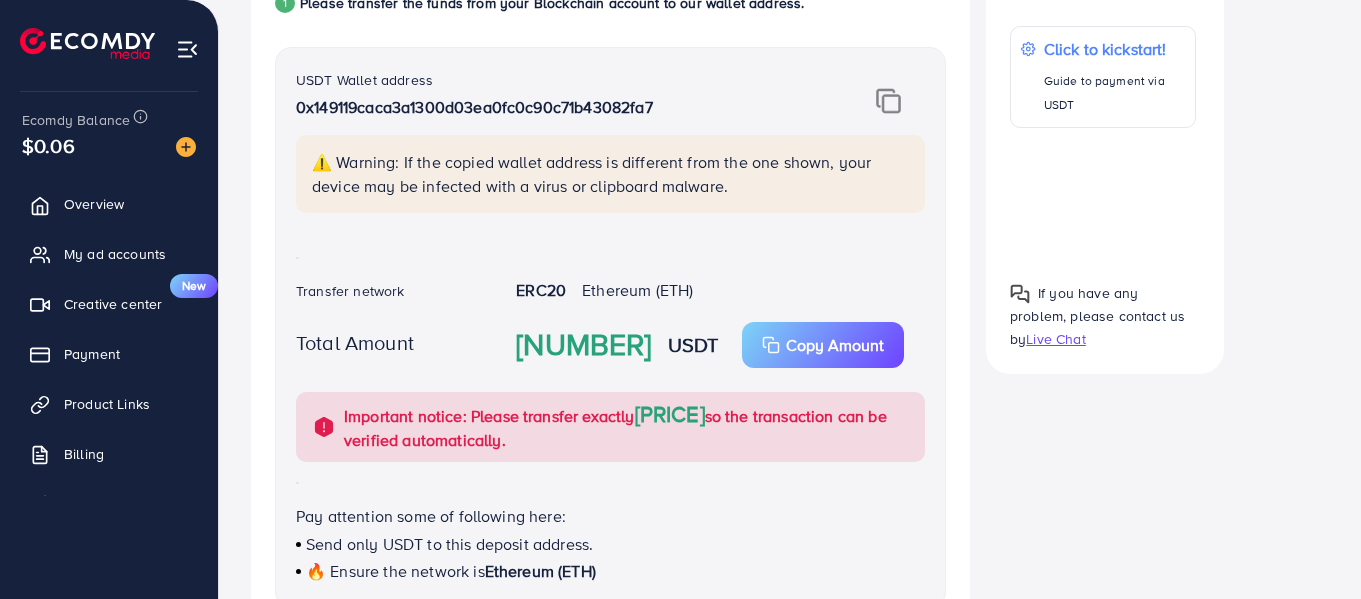 scroll, scrollTop: 425, scrollLeft: 0, axis: vertical 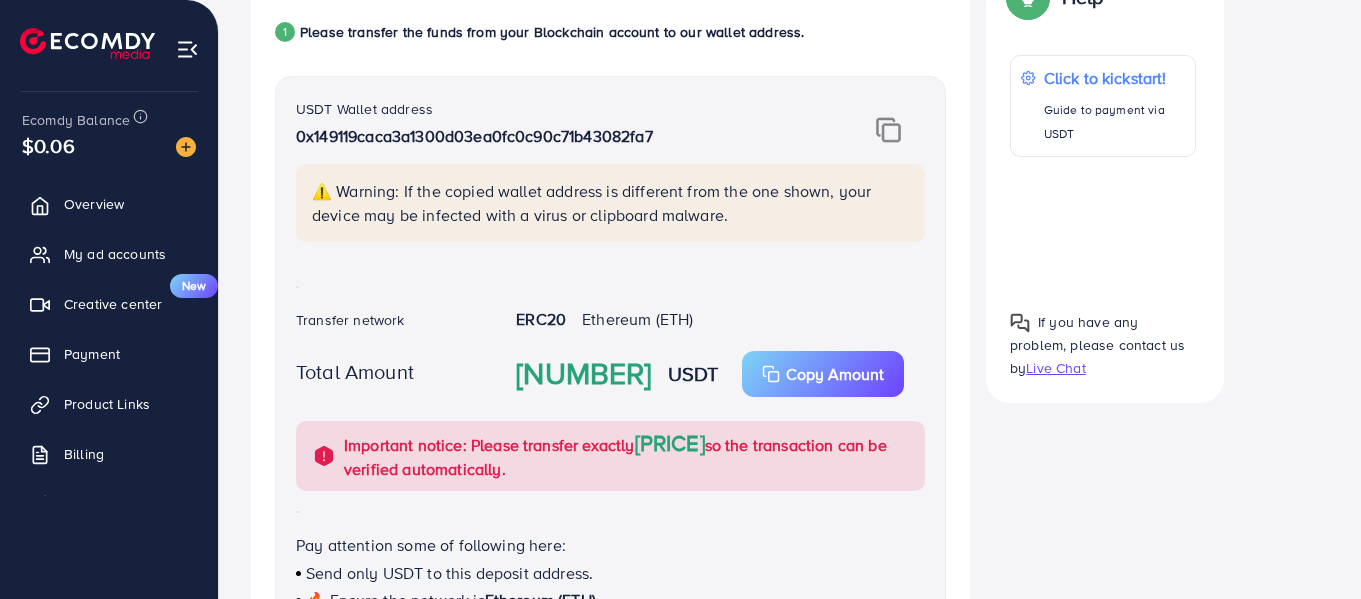 click at bounding box center [888, 130] 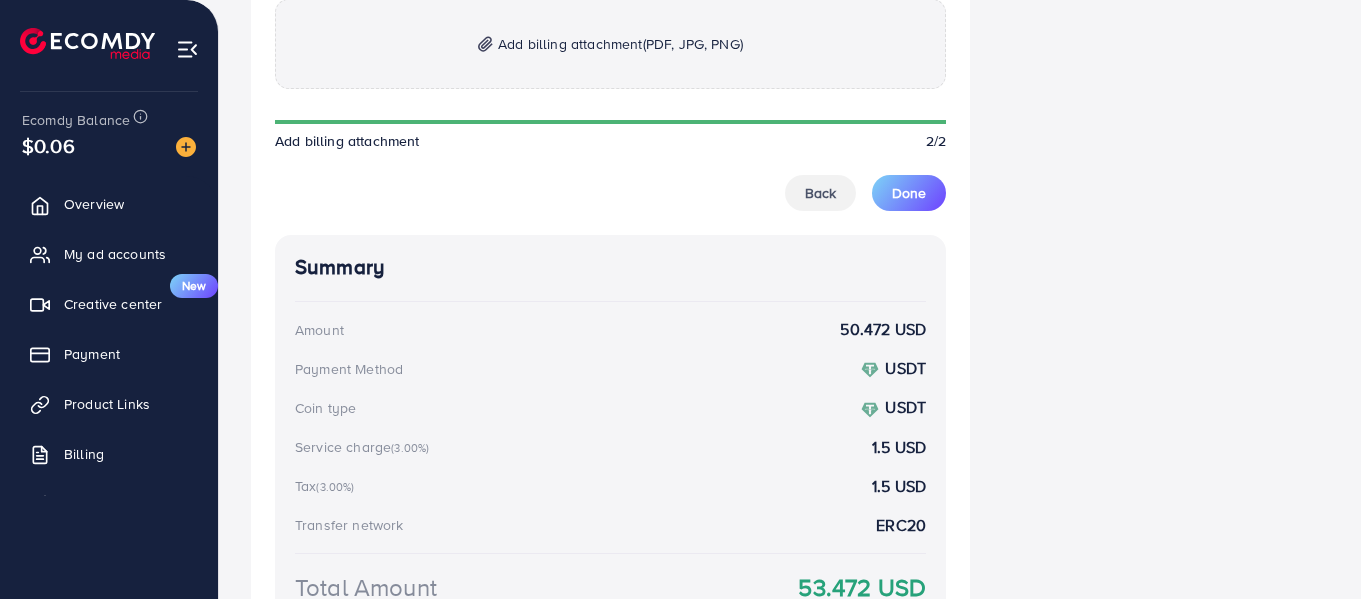 scroll, scrollTop: 1257, scrollLeft: 0, axis: vertical 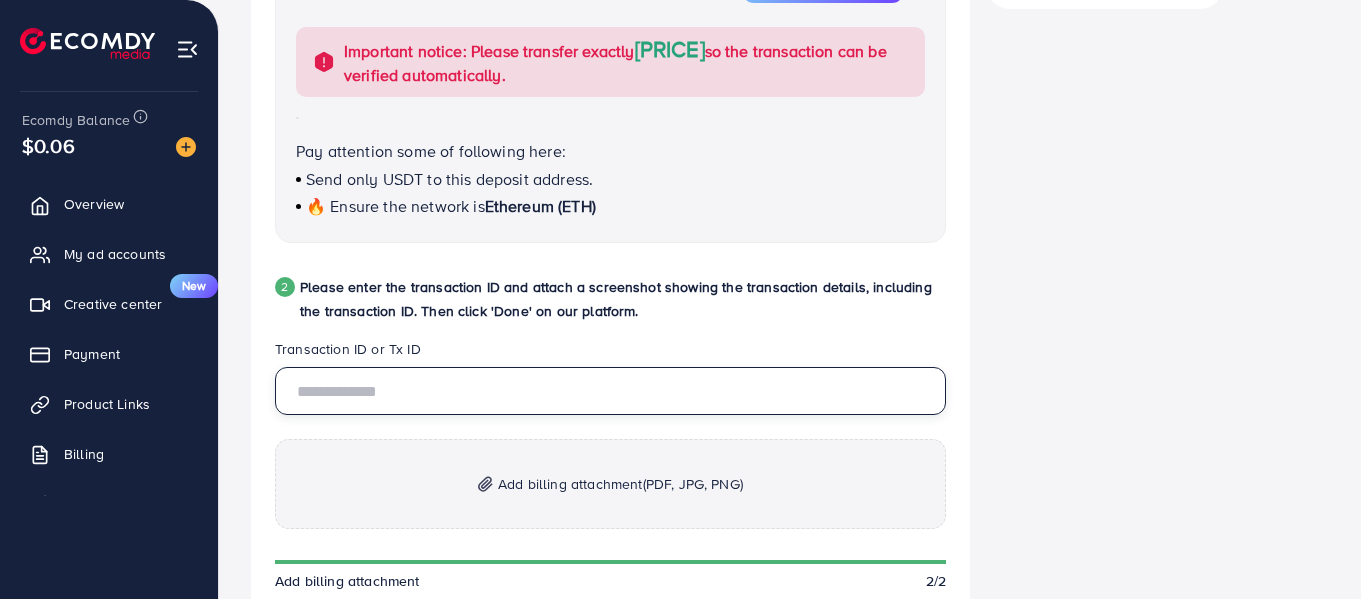 click at bounding box center (610, 391) 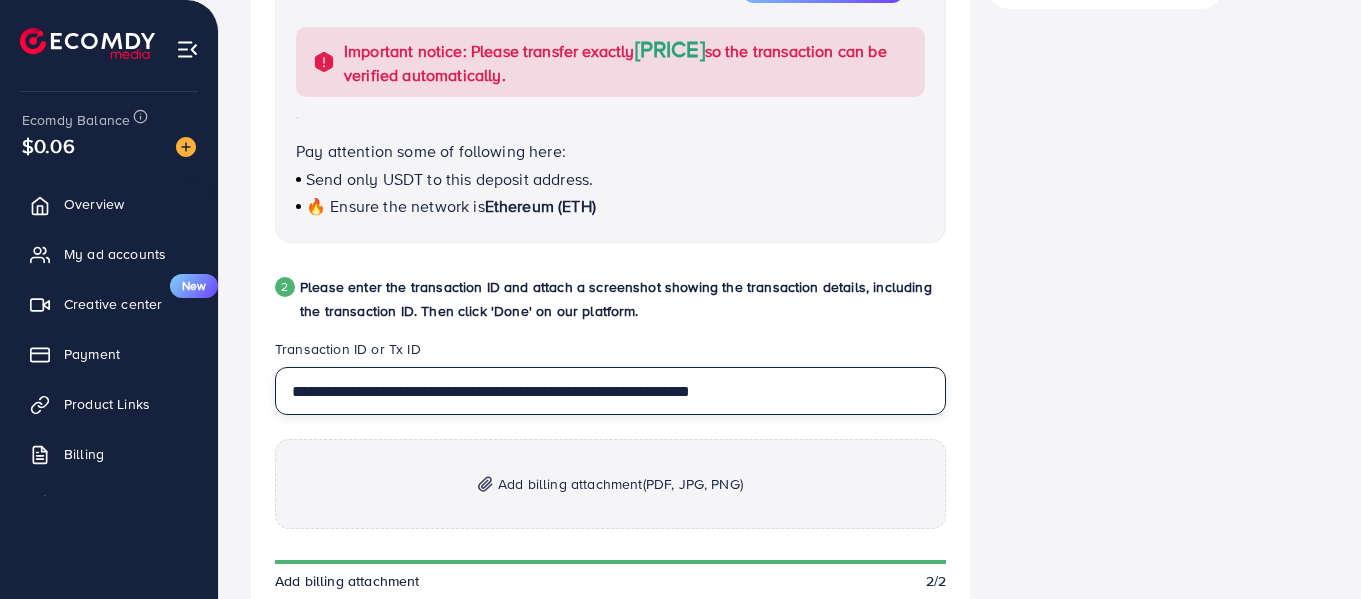 type on "**********" 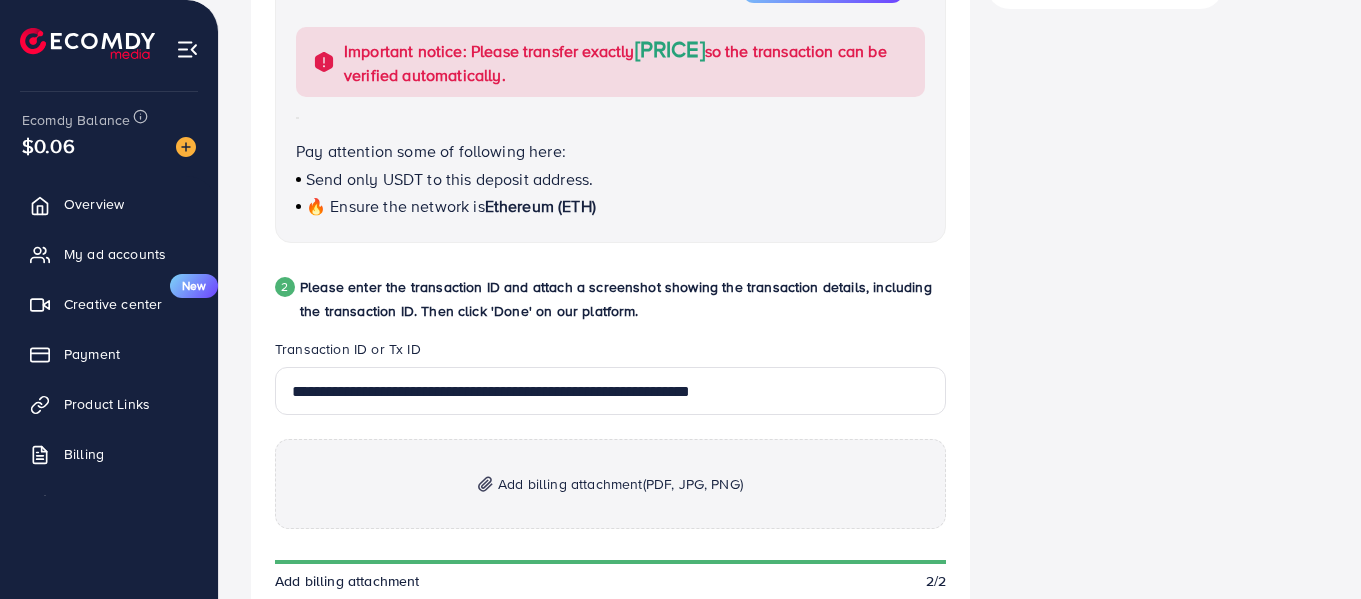 click on "Add billing attachment  (PDF, JPG, PNG)" at bounding box center [610, 484] 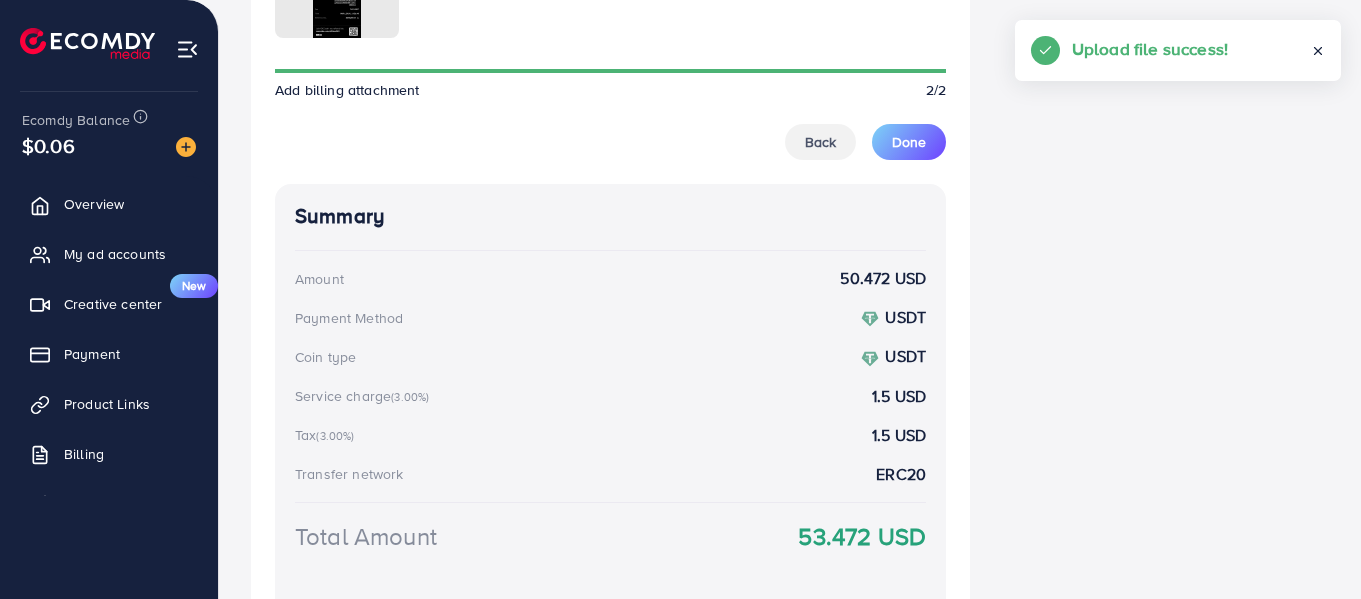 scroll, scrollTop: 1441, scrollLeft: 0, axis: vertical 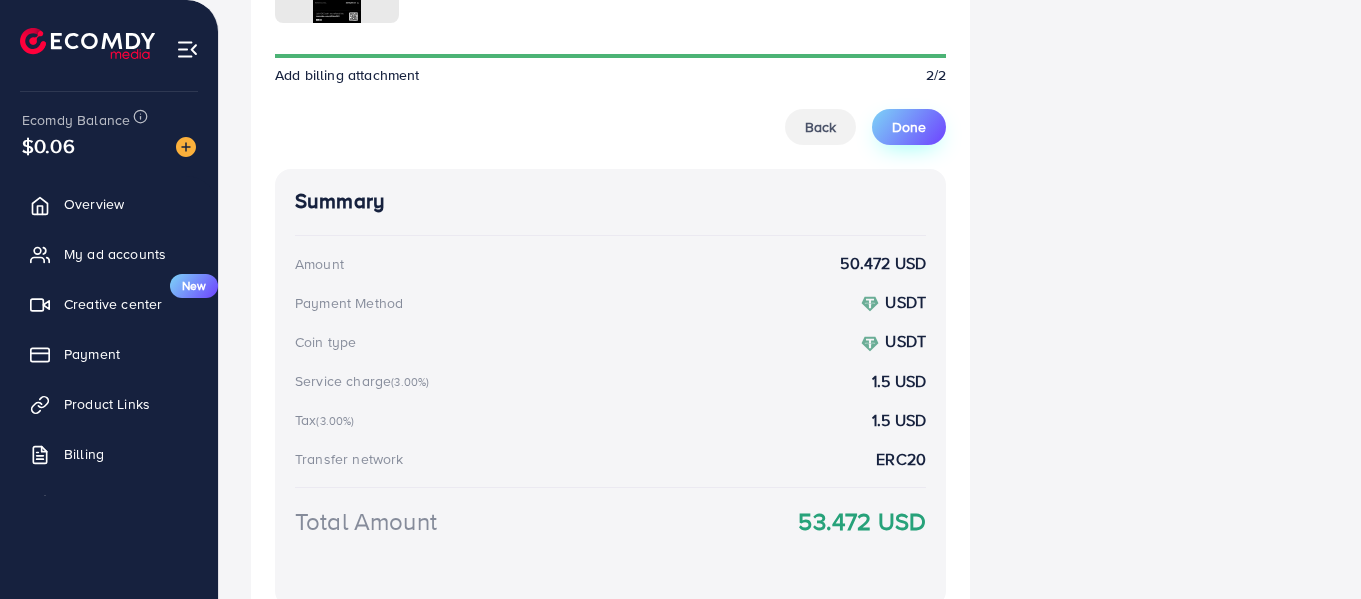 click on "Done" at bounding box center (909, 127) 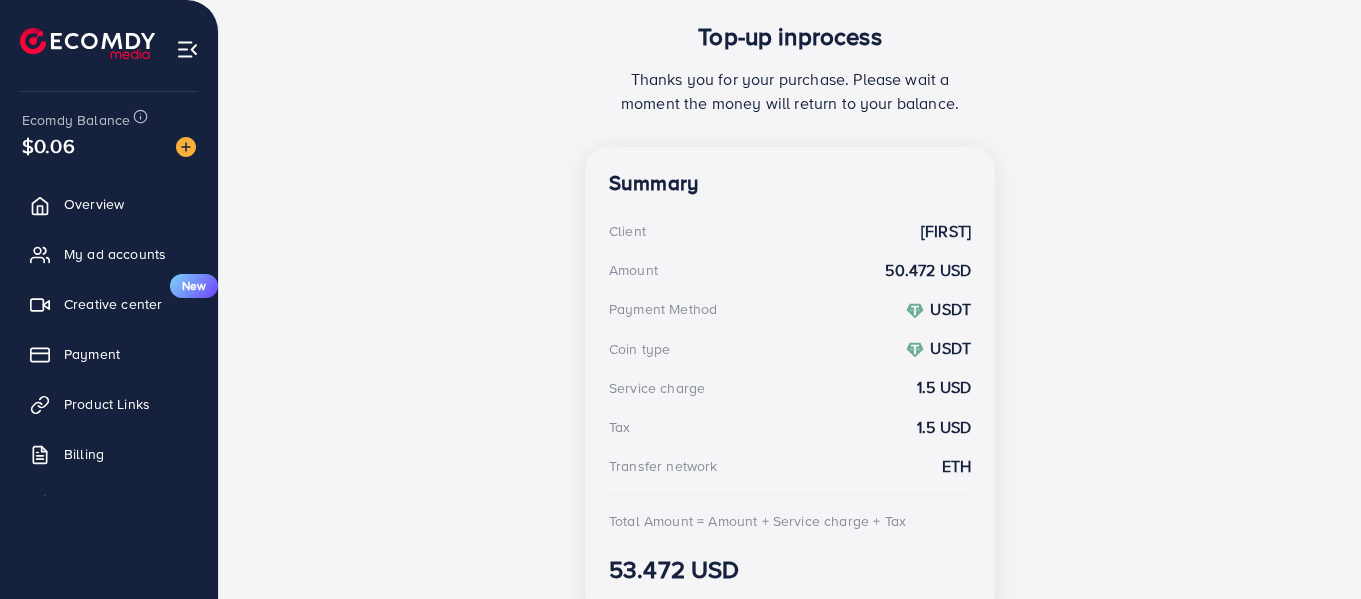 scroll, scrollTop: 446, scrollLeft: 0, axis: vertical 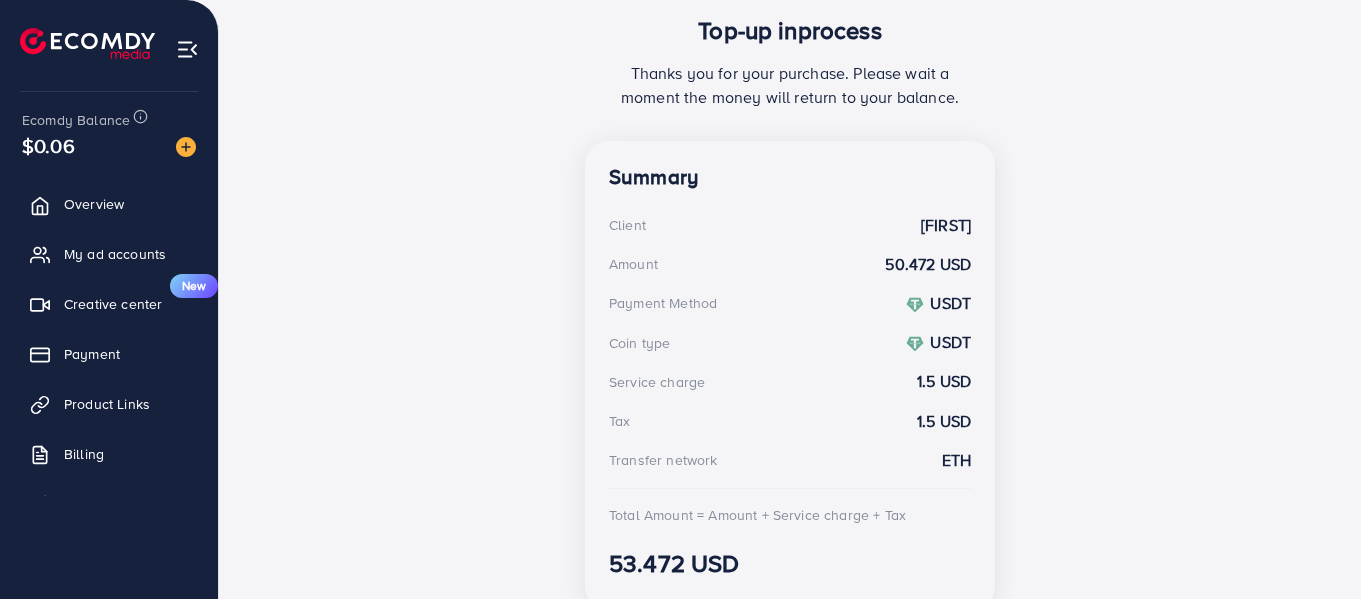 click on "$0.06" at bounding box center (48, 145) 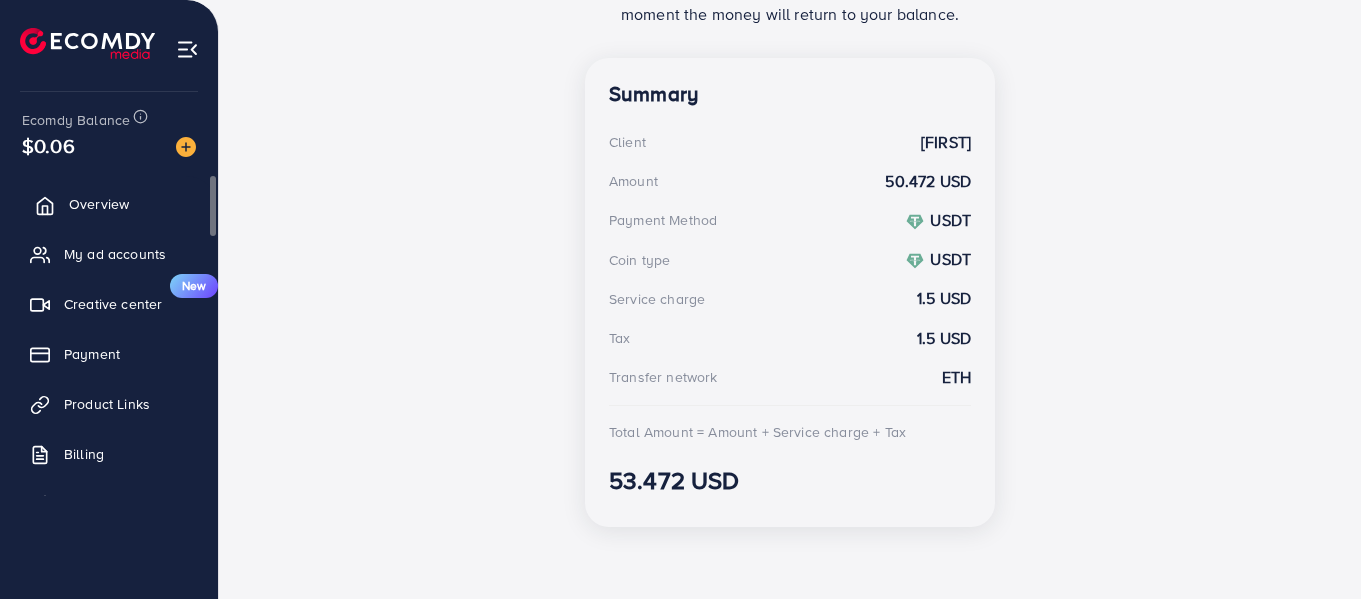click on "Overview" at bounding box center (109, 204) 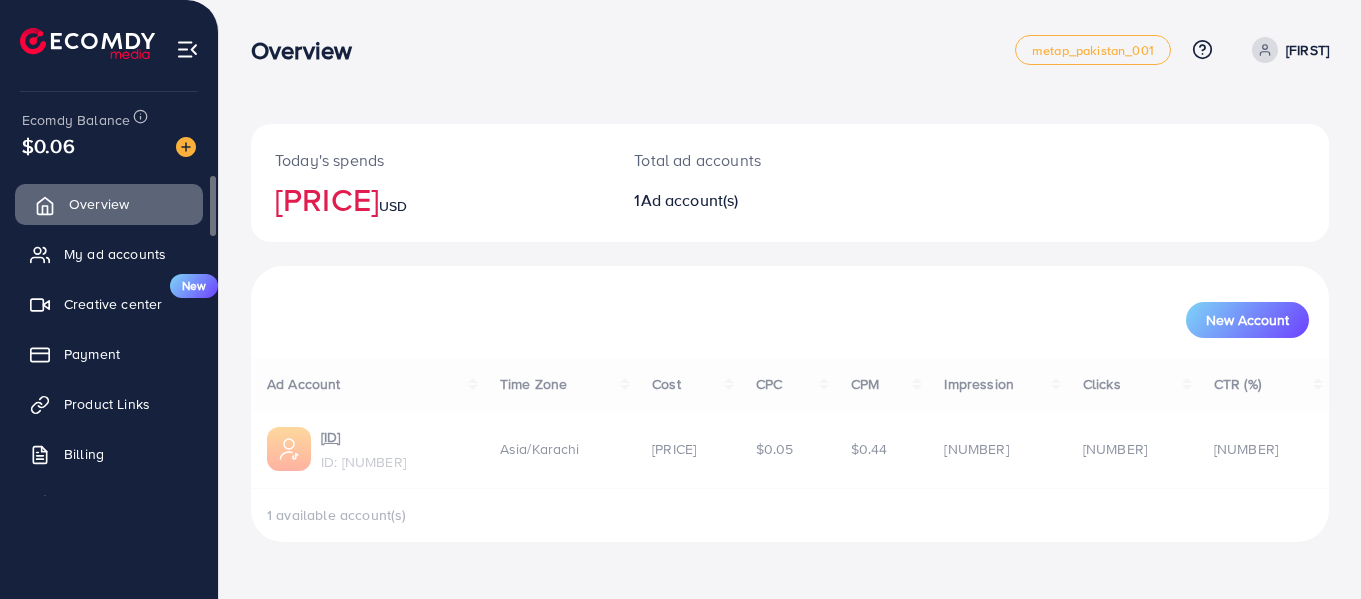 scroll, scrollTop: 0, scrollLeft: 0, axis: both 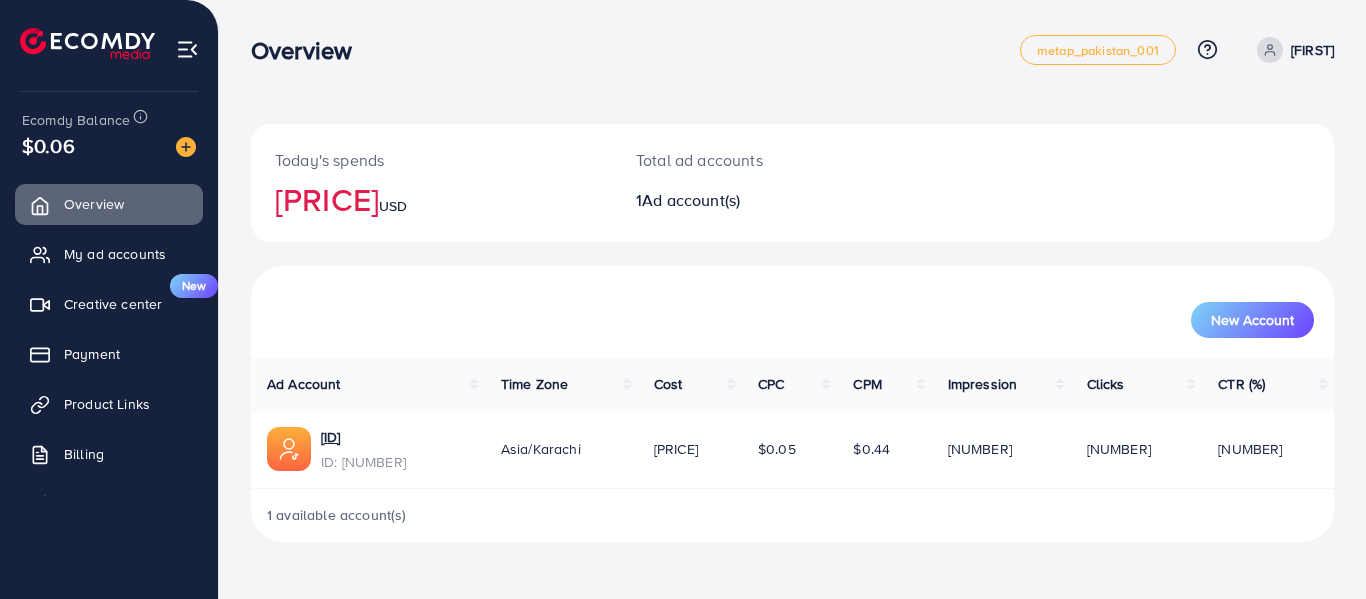 click on "$0.06" at bounding box center [48, 145] 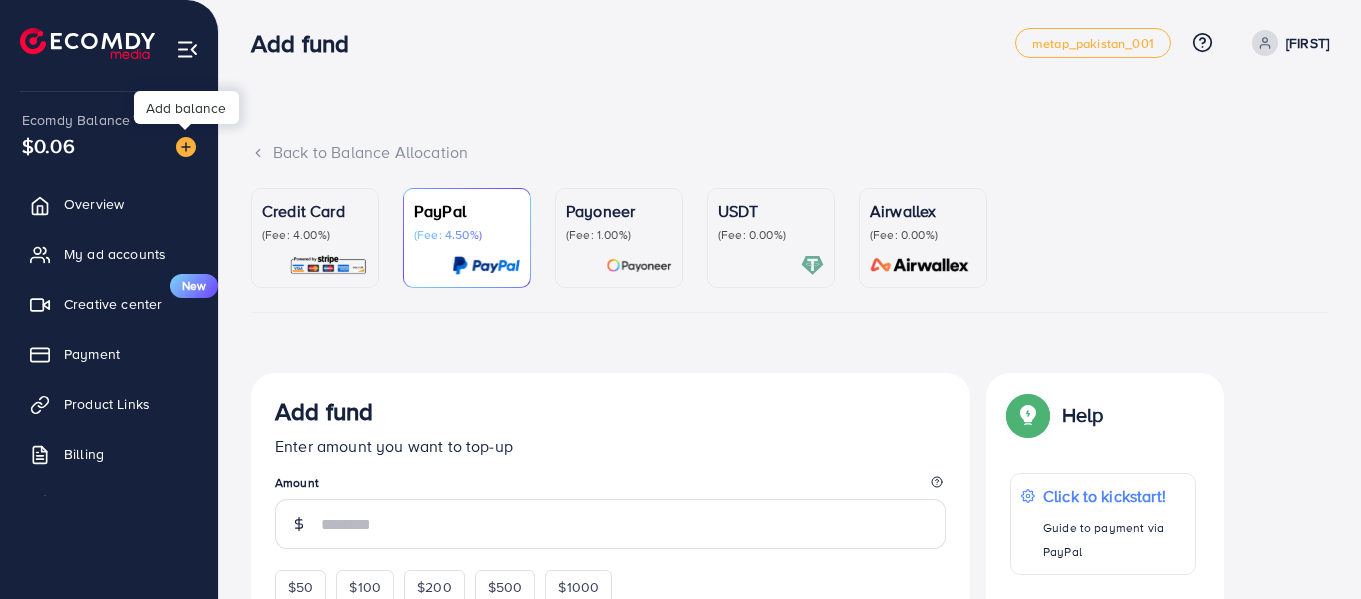 scroll, scrollTop: 0, scrollLeft: 0, axis: both 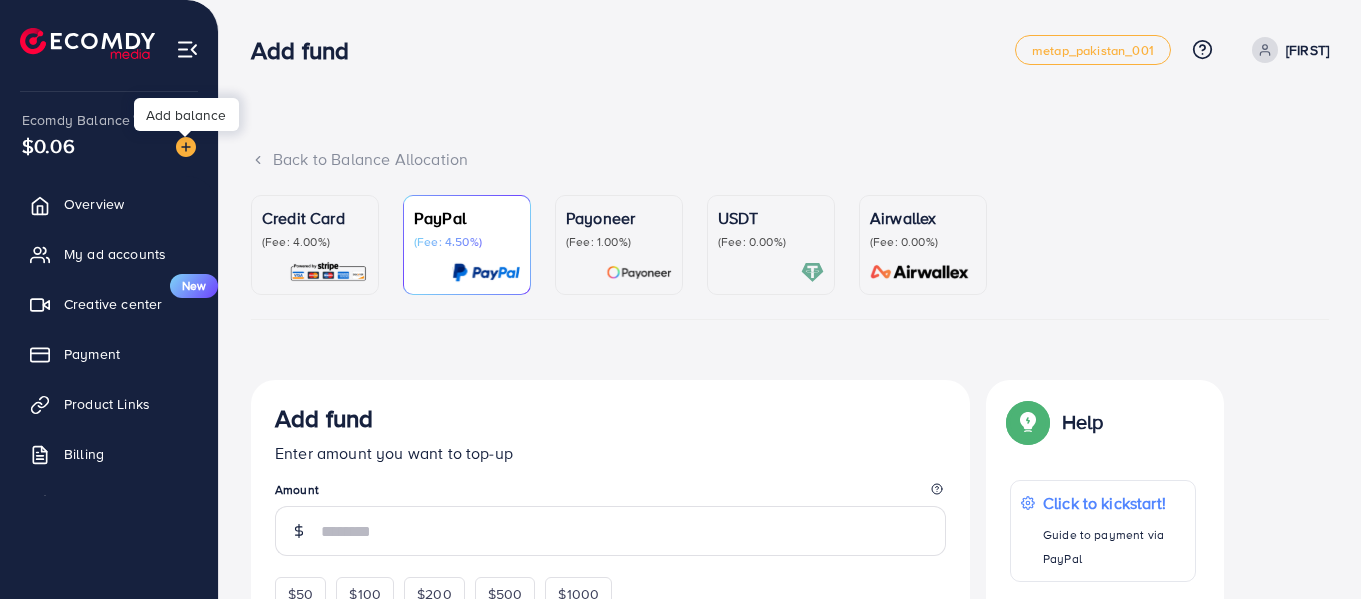 click at bounding box center (771, 272) 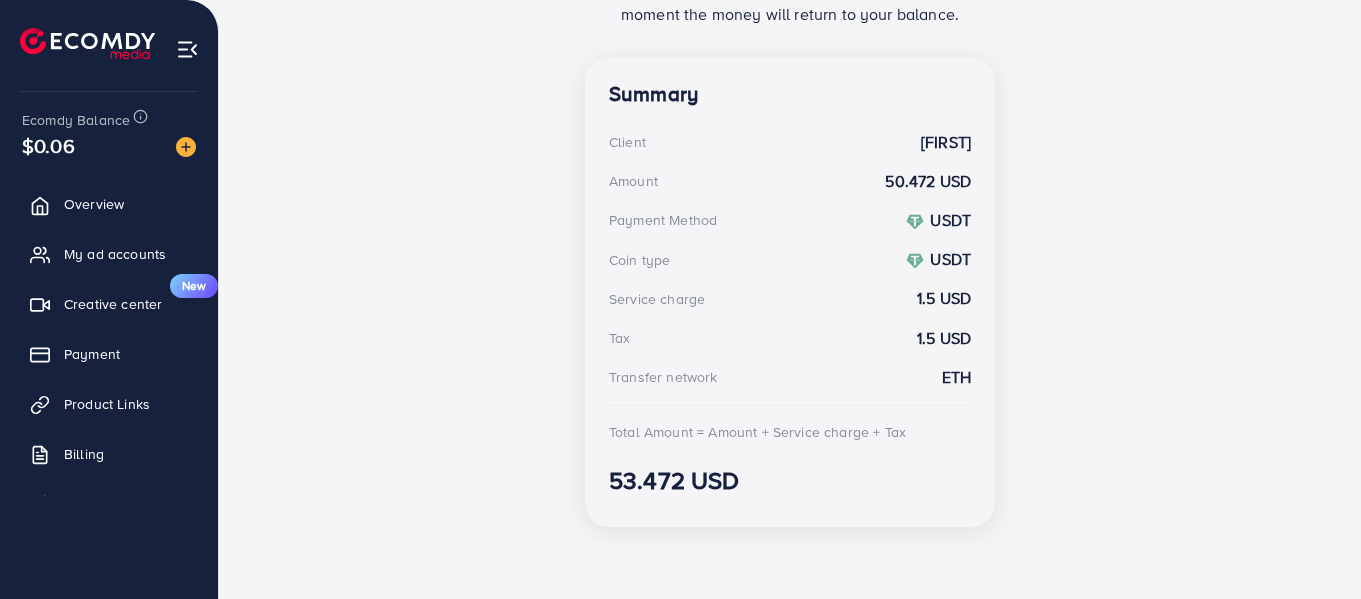 scroll, scrollTop: 527, scrollLeft: 0, axis: vertical 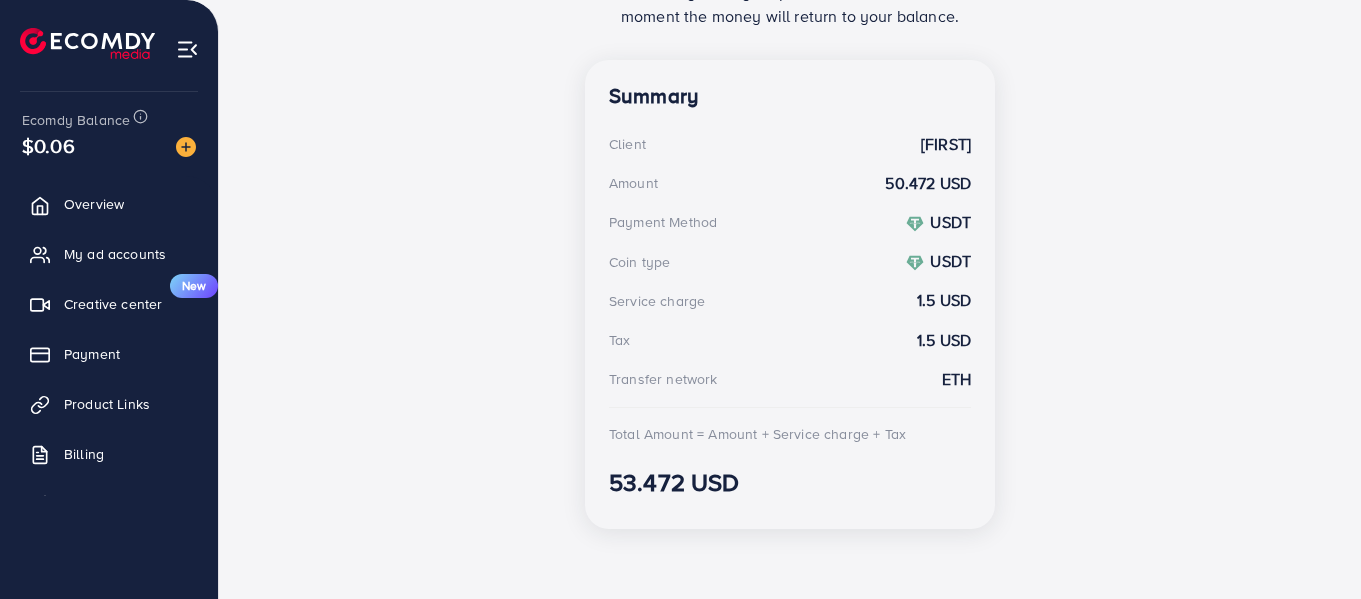 click on "Top-up inprocess   Thanks you for your purchase. Please wait a moment the money will return to your balance.   Summary   Client   Muhammad   Amount   50.472 USD   Payment Method  USDT  Coin type  USDT  Service charge  1.5 USD  Tax  1.5 USD  Transfer network  ETH  Total Amount = Amount  + Service charge  + Tax     53.472 USD   If you have any problem, please contact us by   Live Chat" at bounding box center [790, 199] 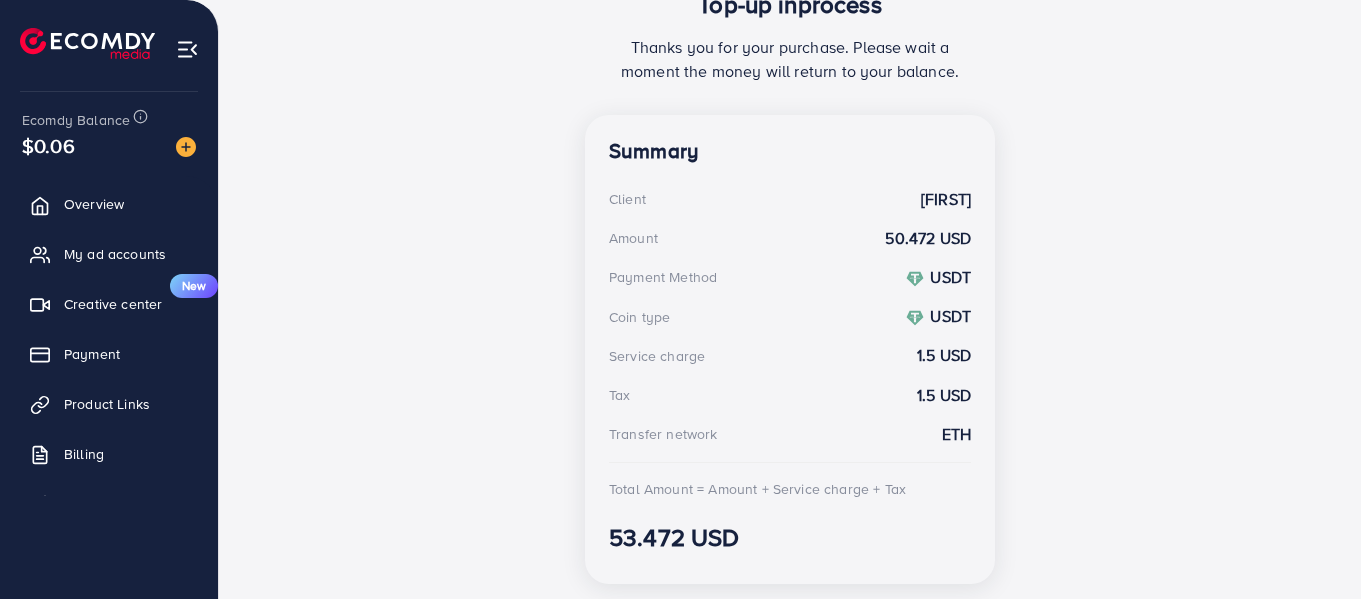 scroll, scrollTop: 478, scrollLeft: 0, axis: vertical 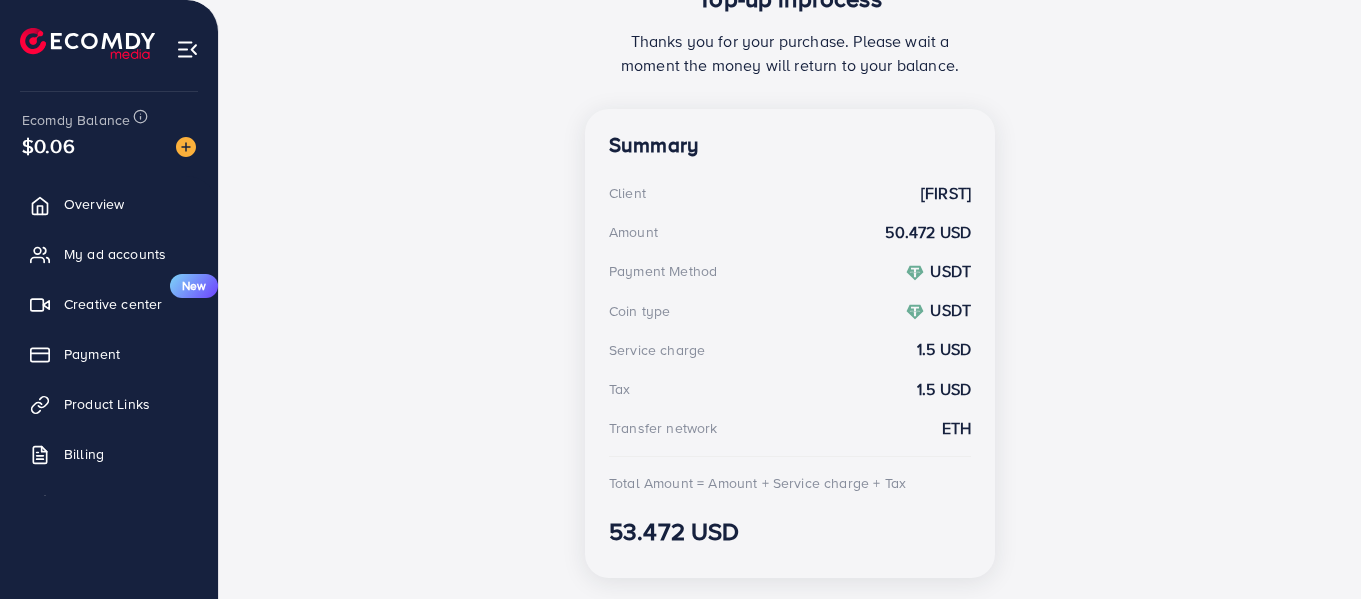 click on "Ecomdy Balance  $0.06" at bounding box center [109, 134] 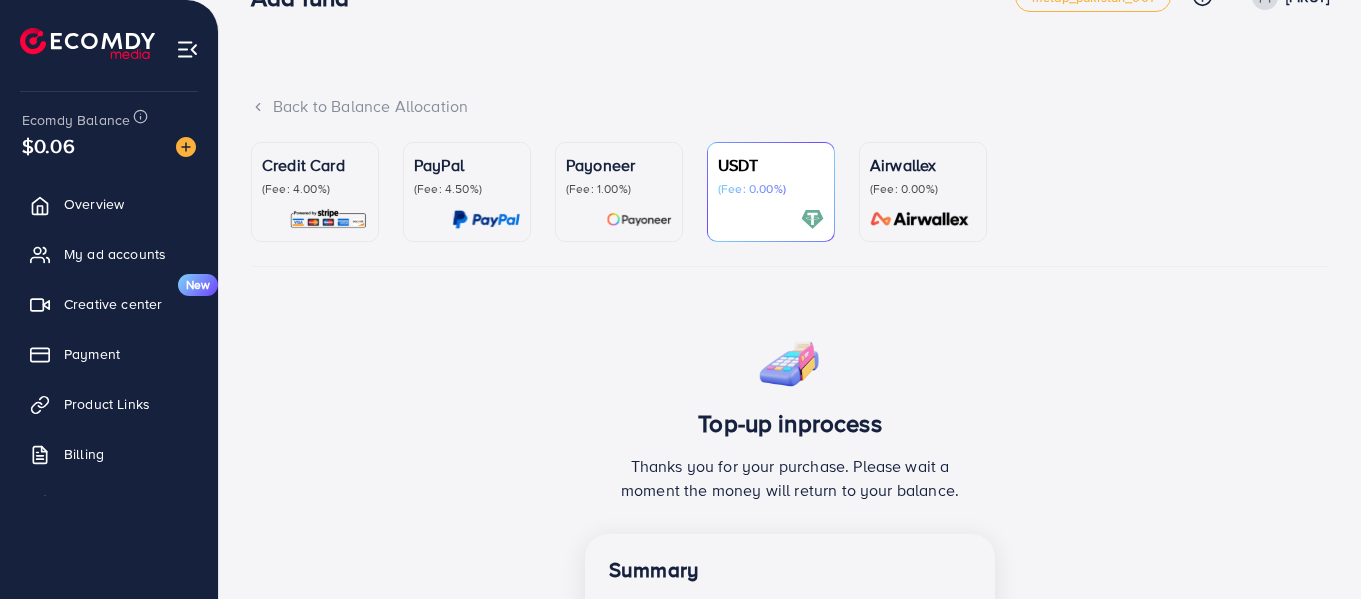 scroll, scrollTop: 109, scrollLeft: 0, axis: vertical 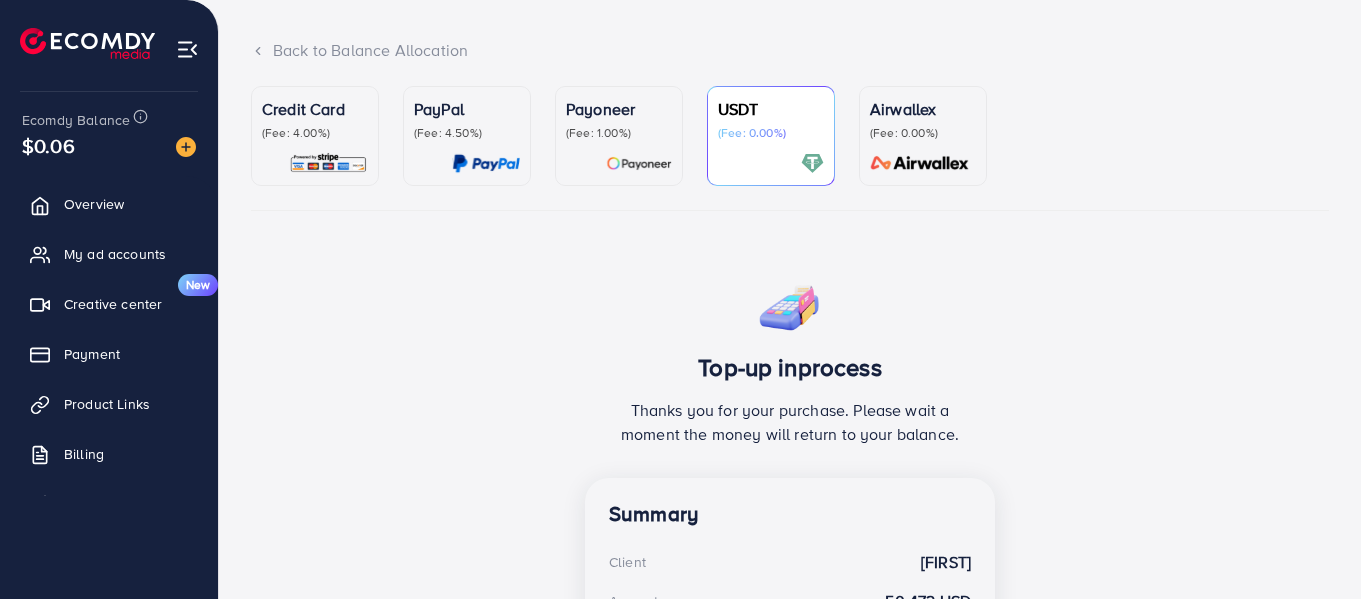 click at bounding box center [920, 163] 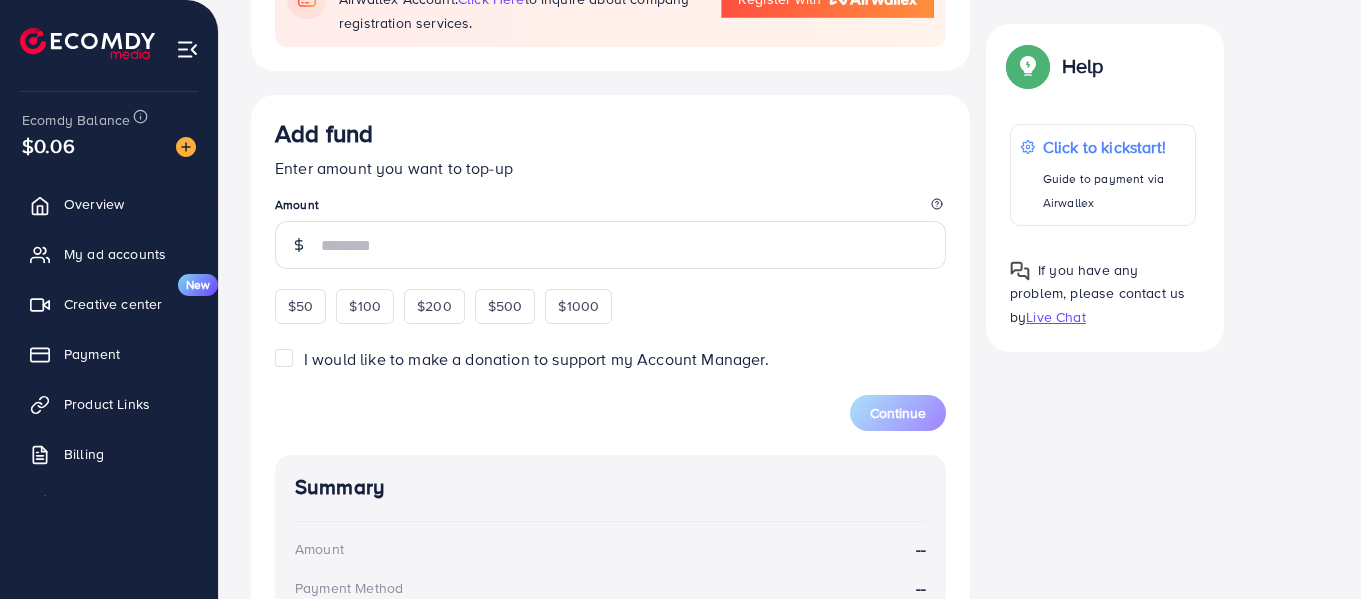 scroll, scrollTop: 481, scrollLeft: 0, axis: vertical 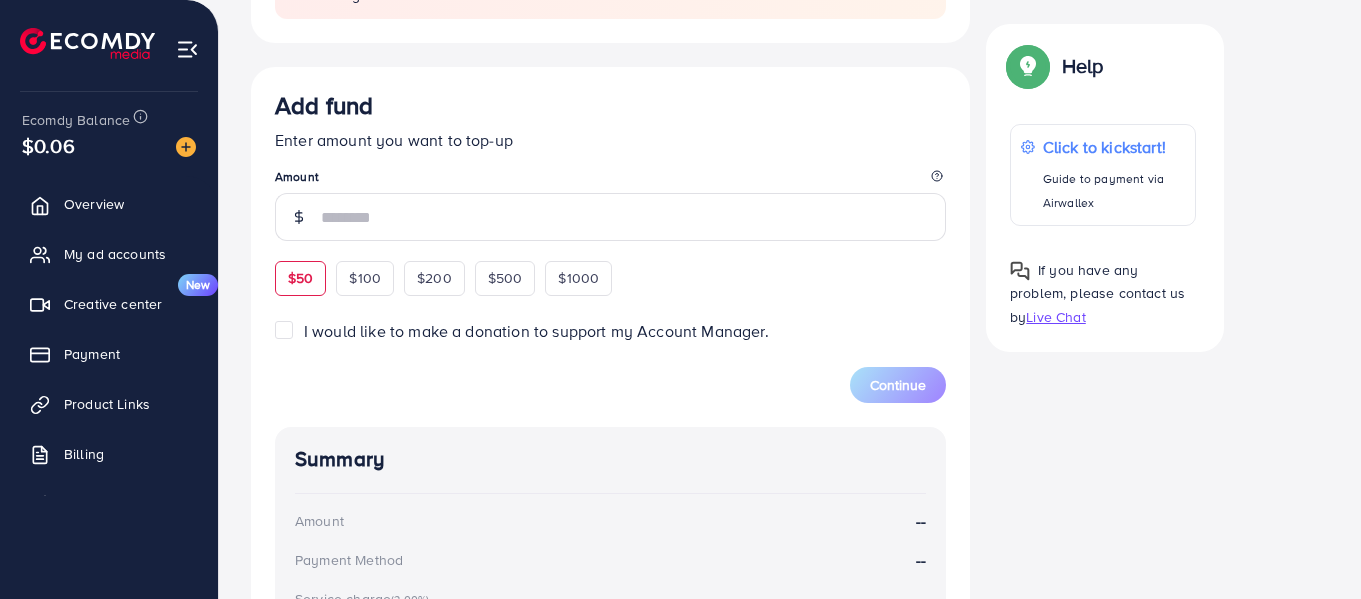 click on "$50" at bounding box center (300, 278) 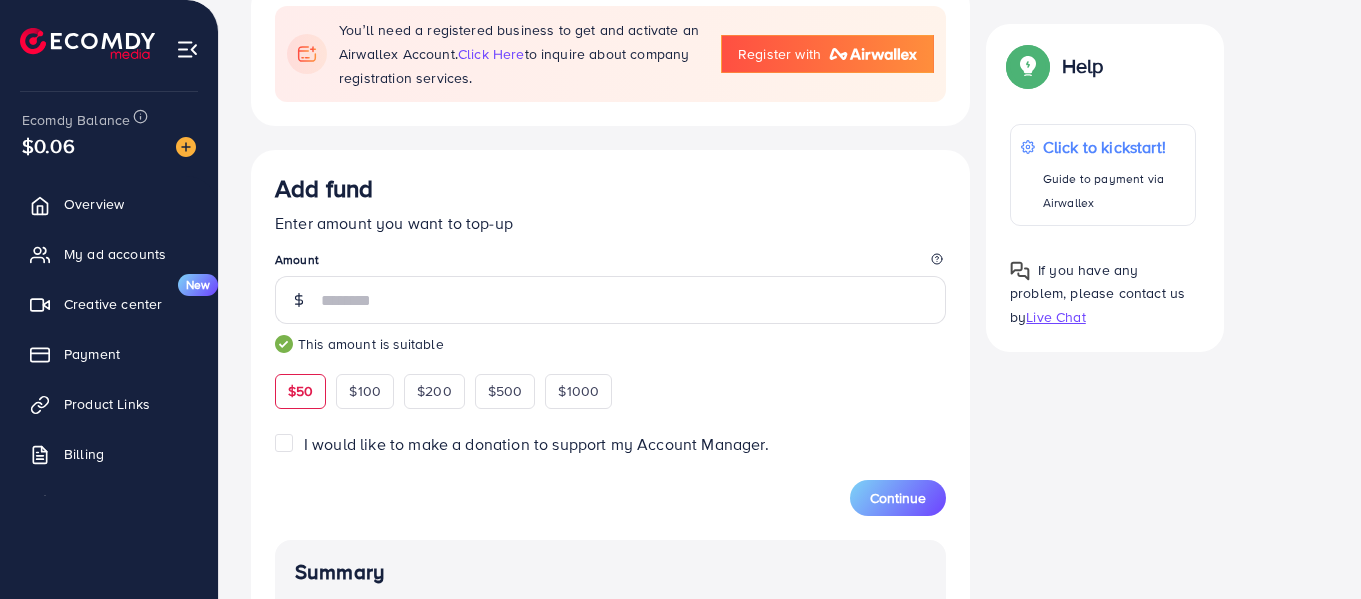 scroll, scrollTop: 0, scrollLeft: 0, axis: both 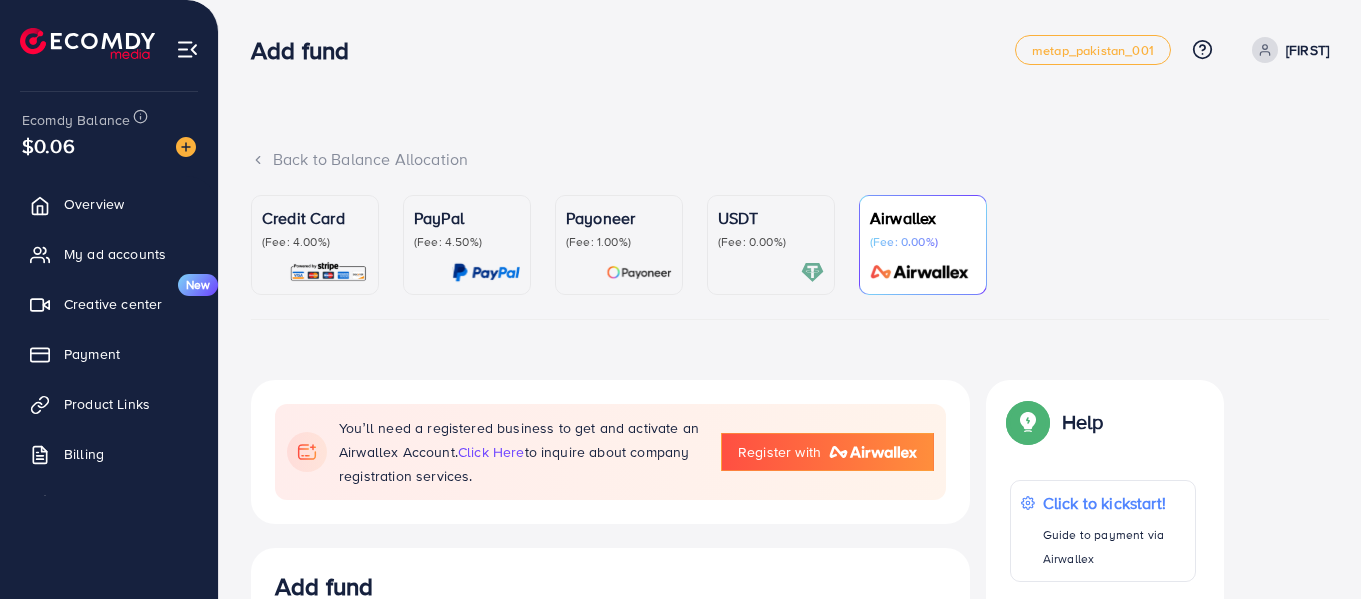 click on "(Fee: 4.00%)" at bounding box center [315, 242] 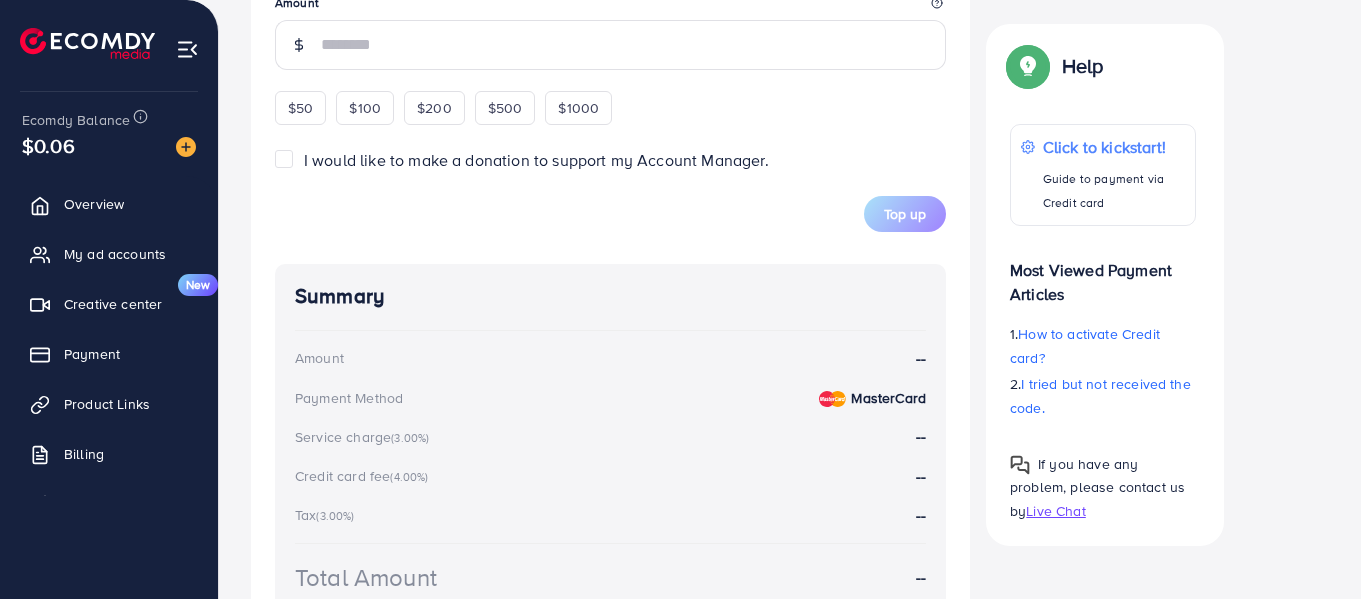 scroll, scrollTop: 825, scrollLeft: 0, axis: vertical 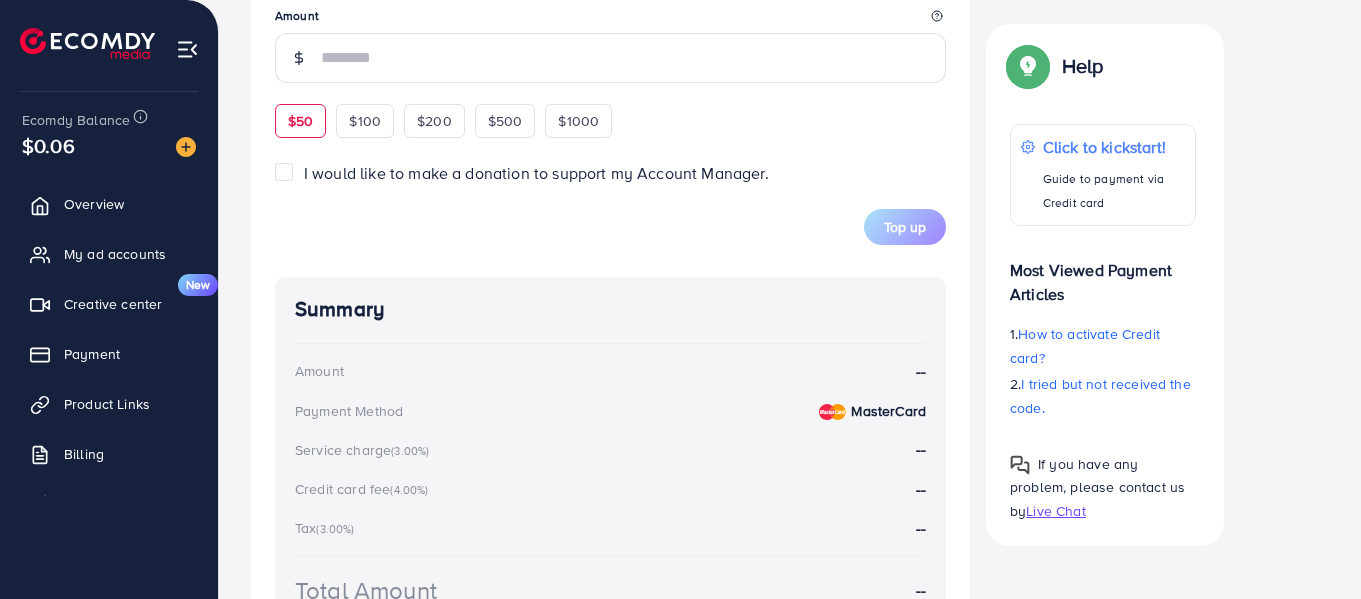 click on "$50" at bounding box center (300, 121) 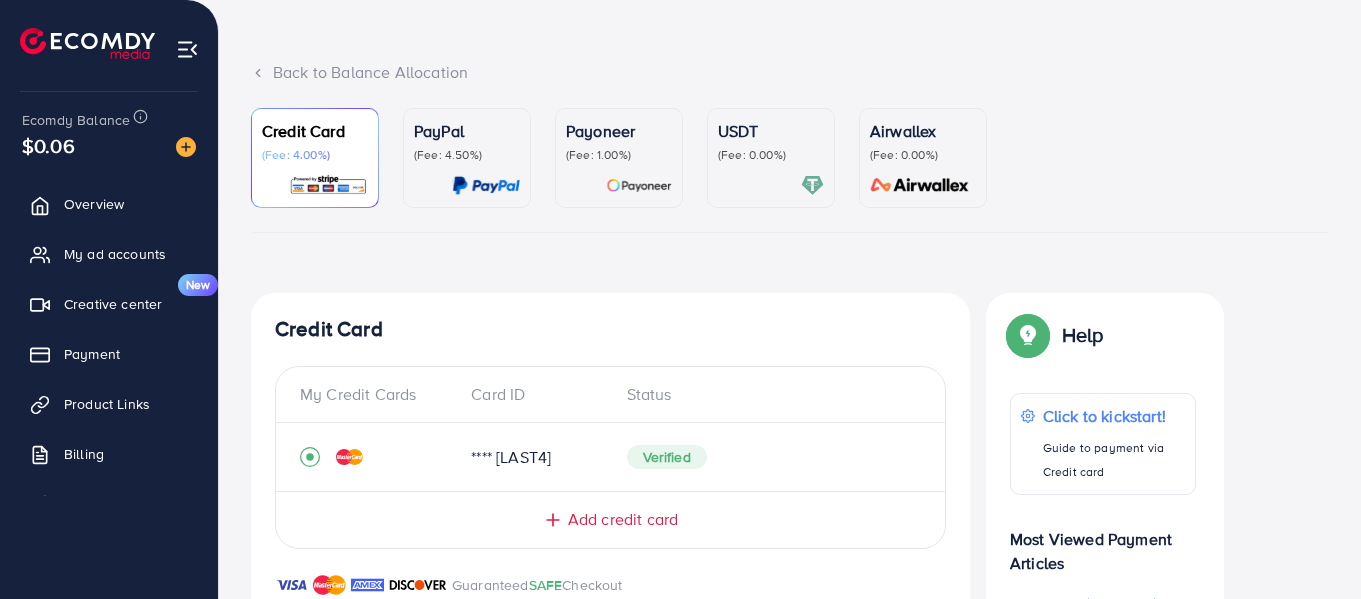 scroll, scrollTop: 100, scrollLeft: 0, axis: vertical 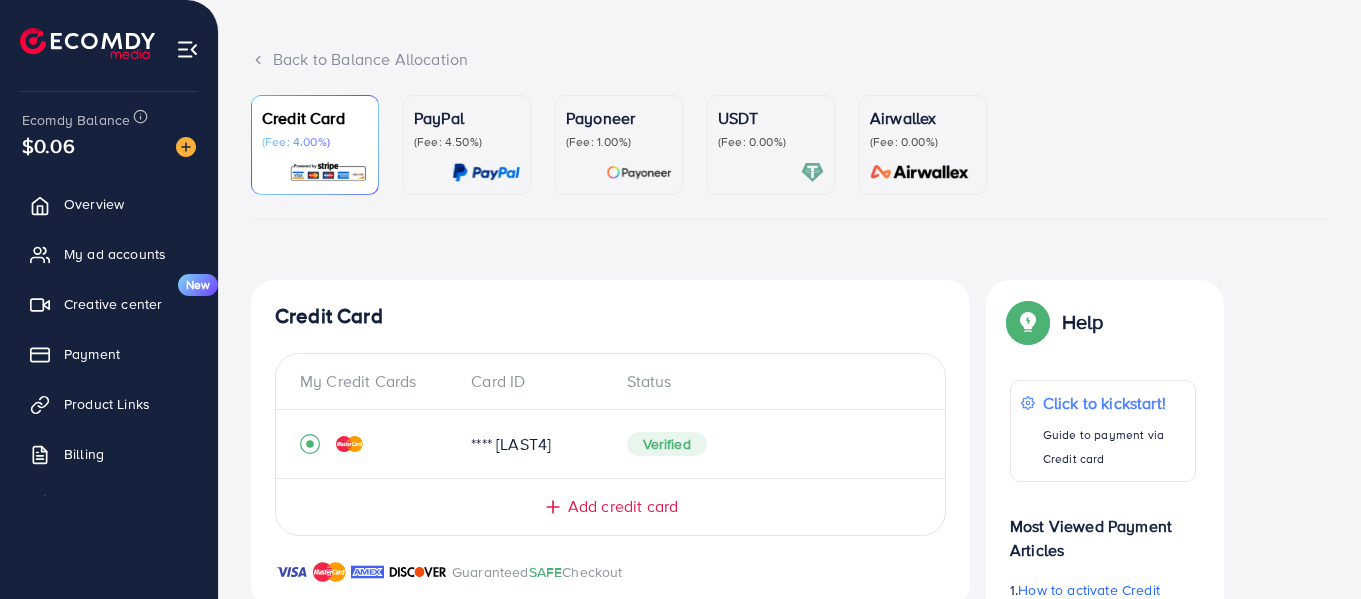 click at bounding box center [771, 172] 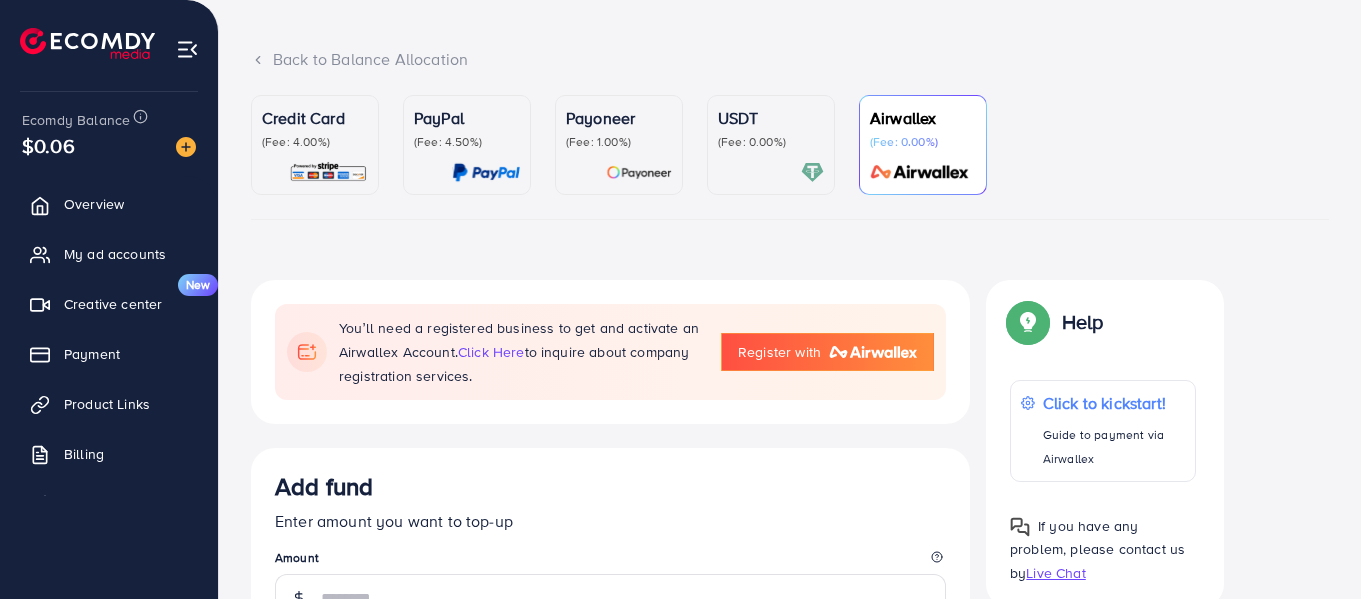 click on "USDT   (Fee: 0.00%)" at bounding box center [771, 145] 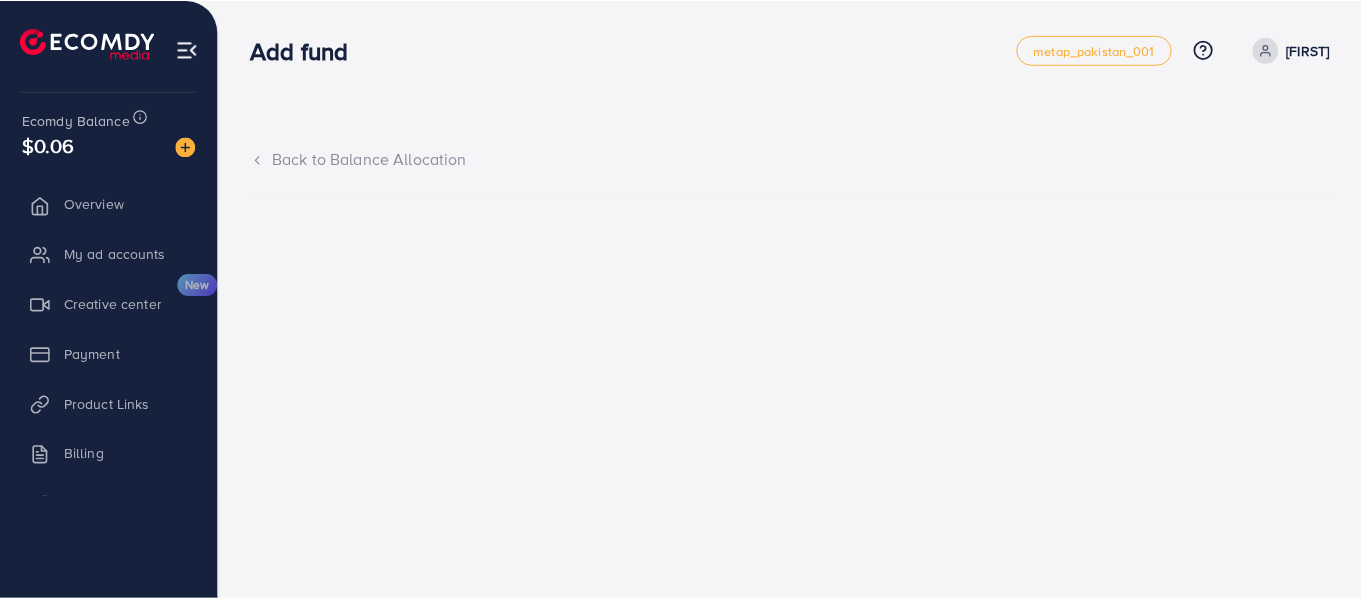 scroll, scrollTop: 0, scrollLeft: 0, axis: both 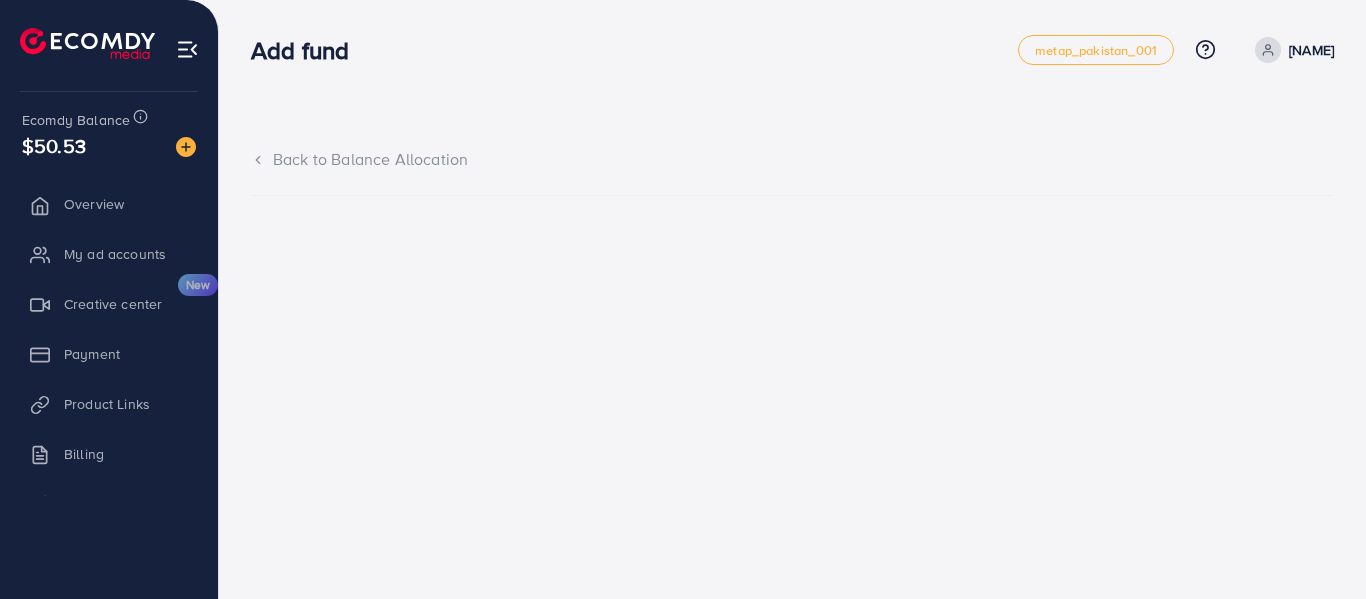 click 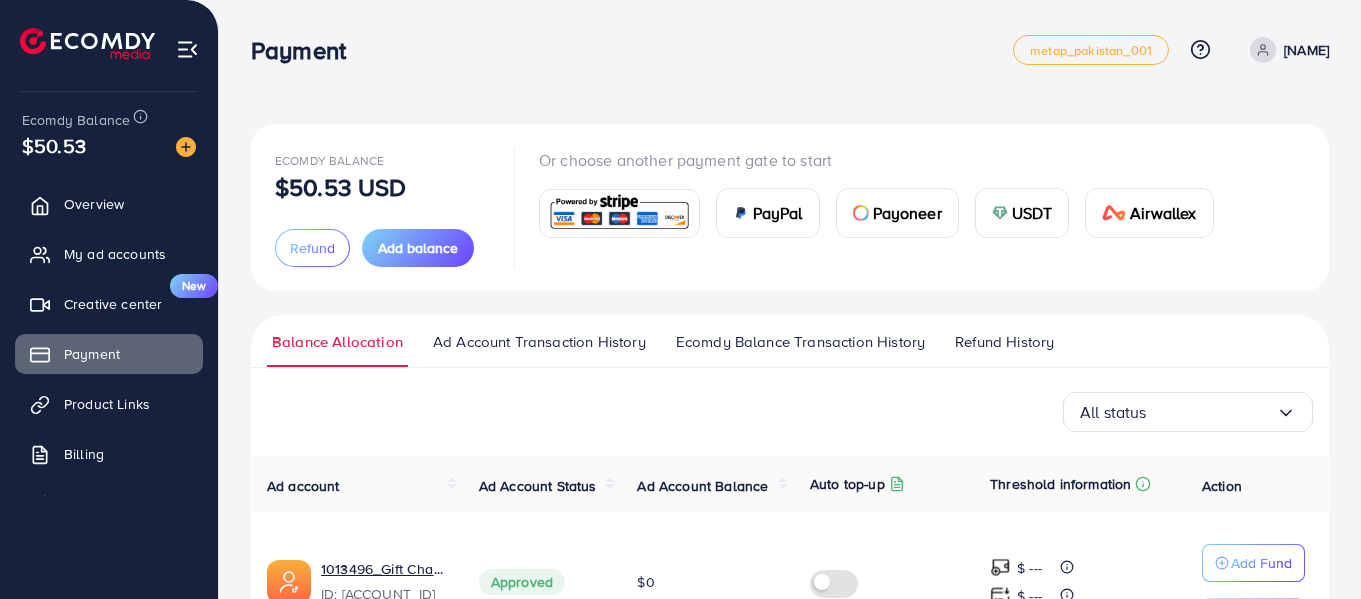 scroll, scrollTop: 138, scrollLeft: 0, axis: vertical 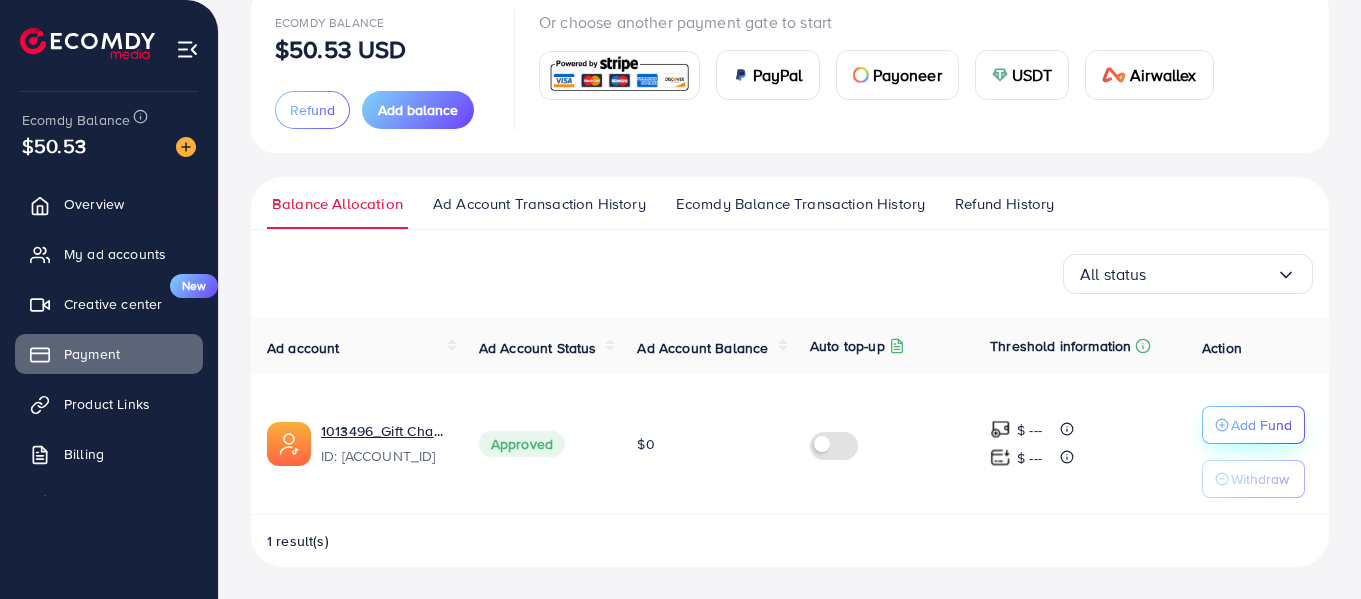 click on "Add Fund" at bounding box center [1261, 425] 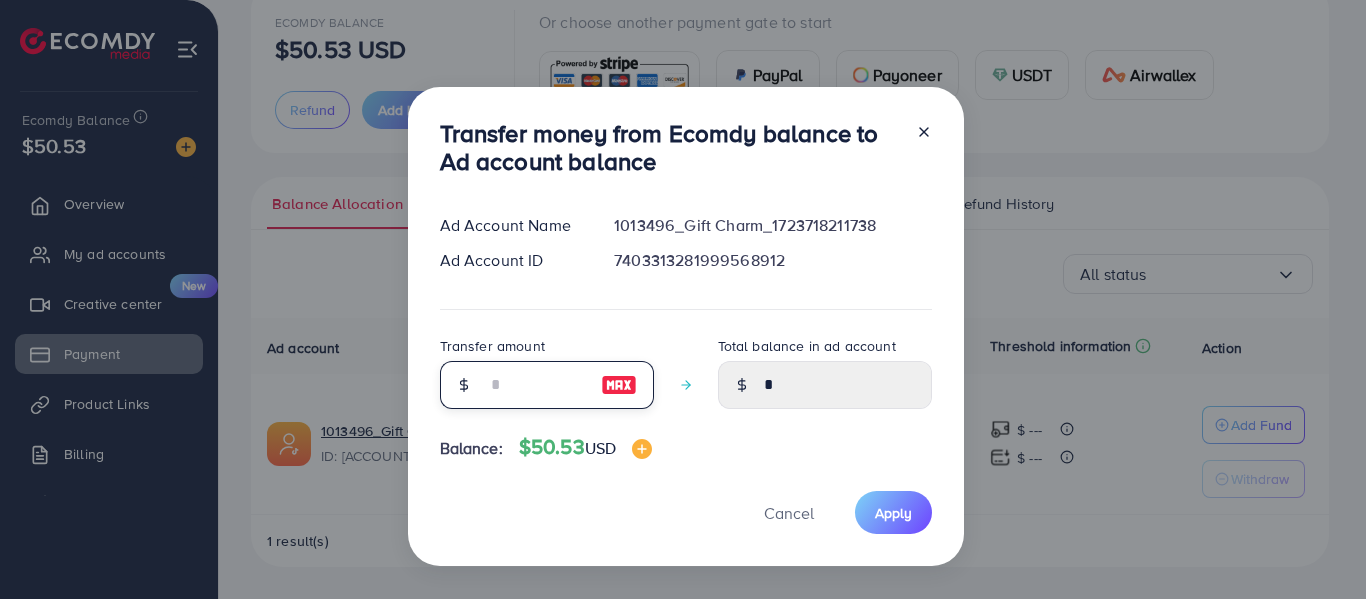 click at bounding box center [536, 385] 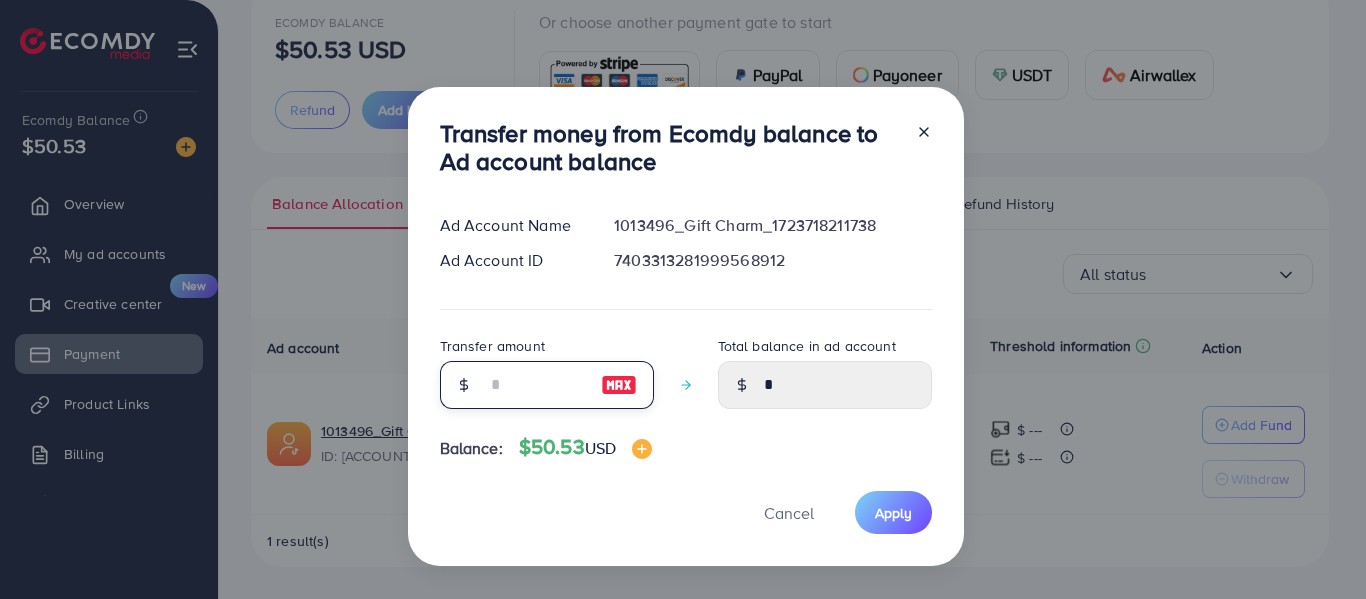 type on "**" 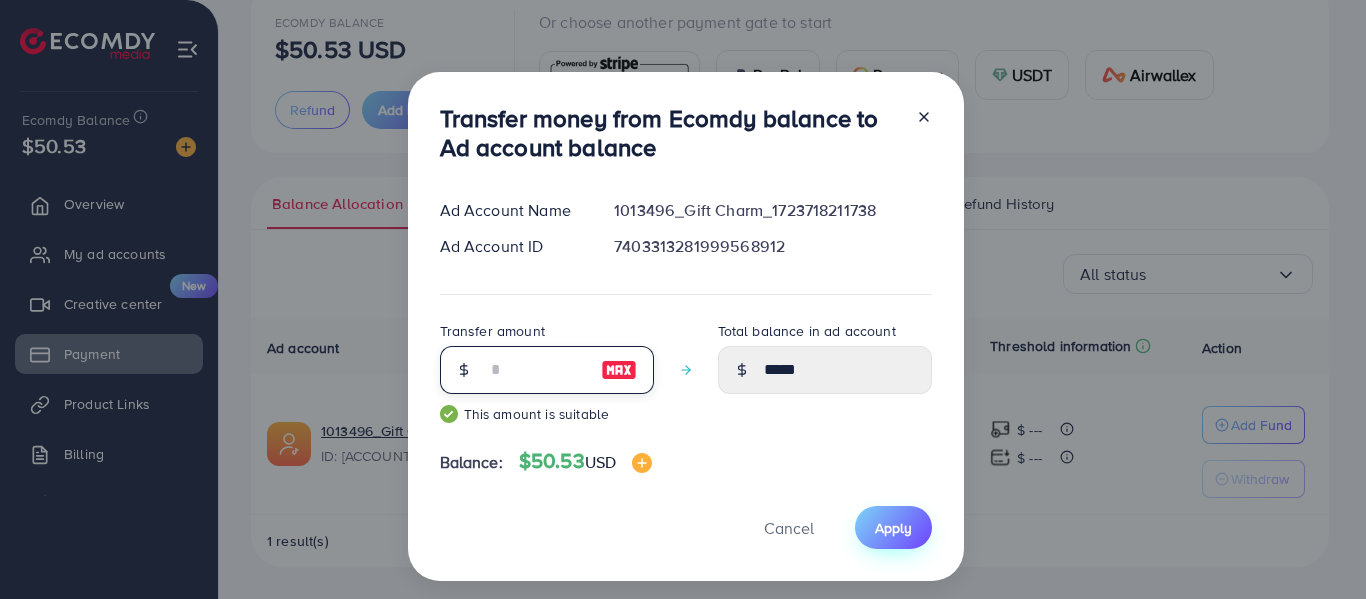 type on "**" 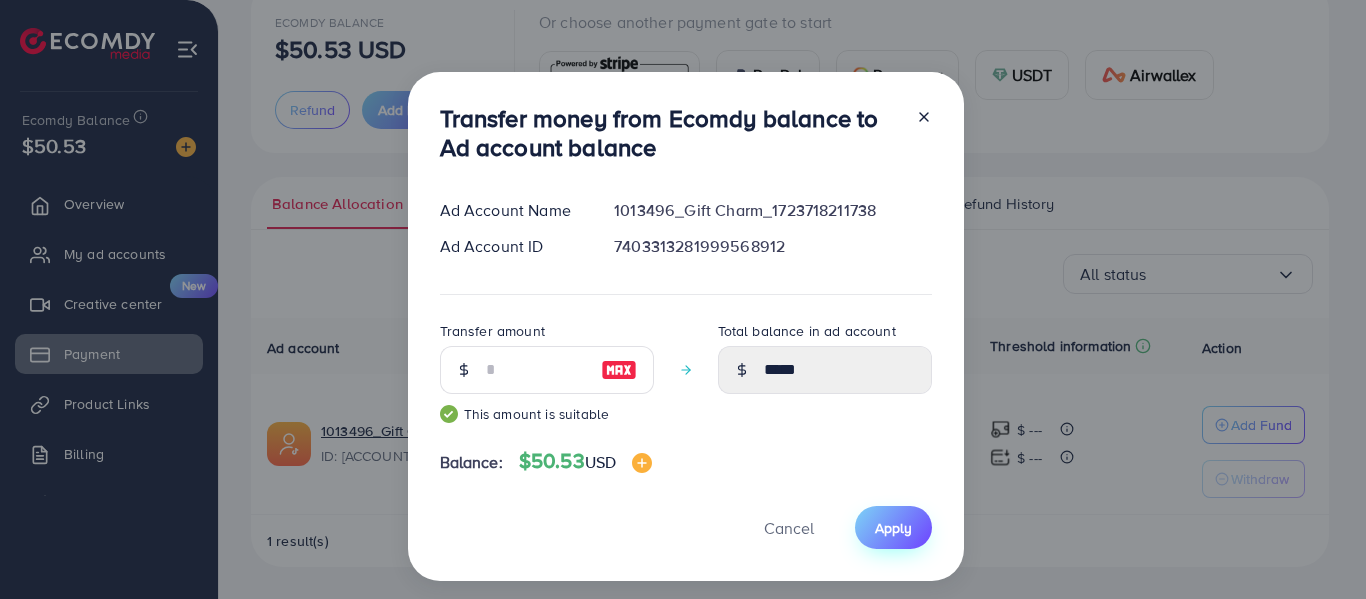click on "Apply" at bounding box center (893, 528) 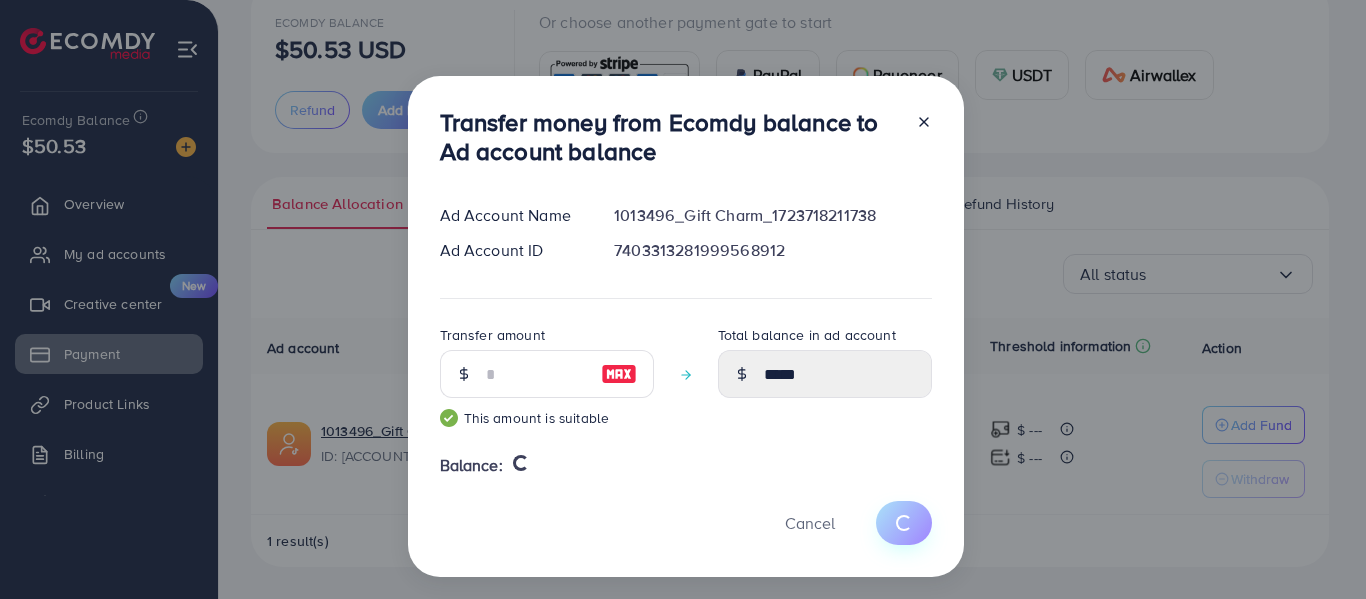 type 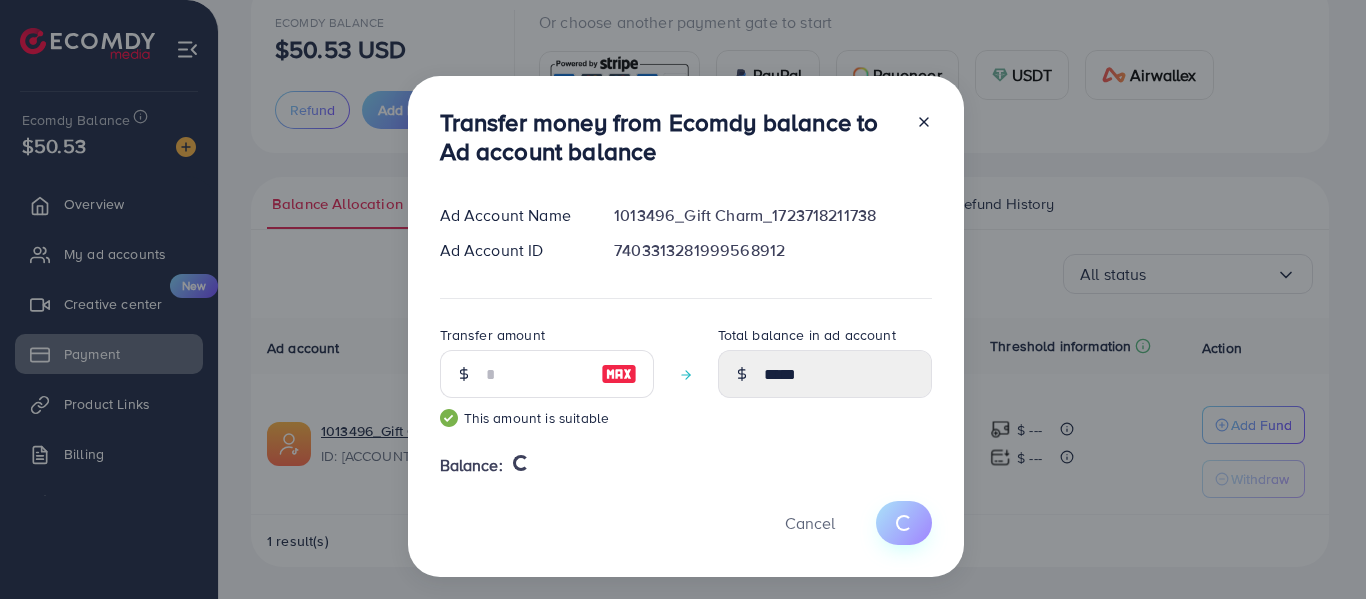 type on "*" 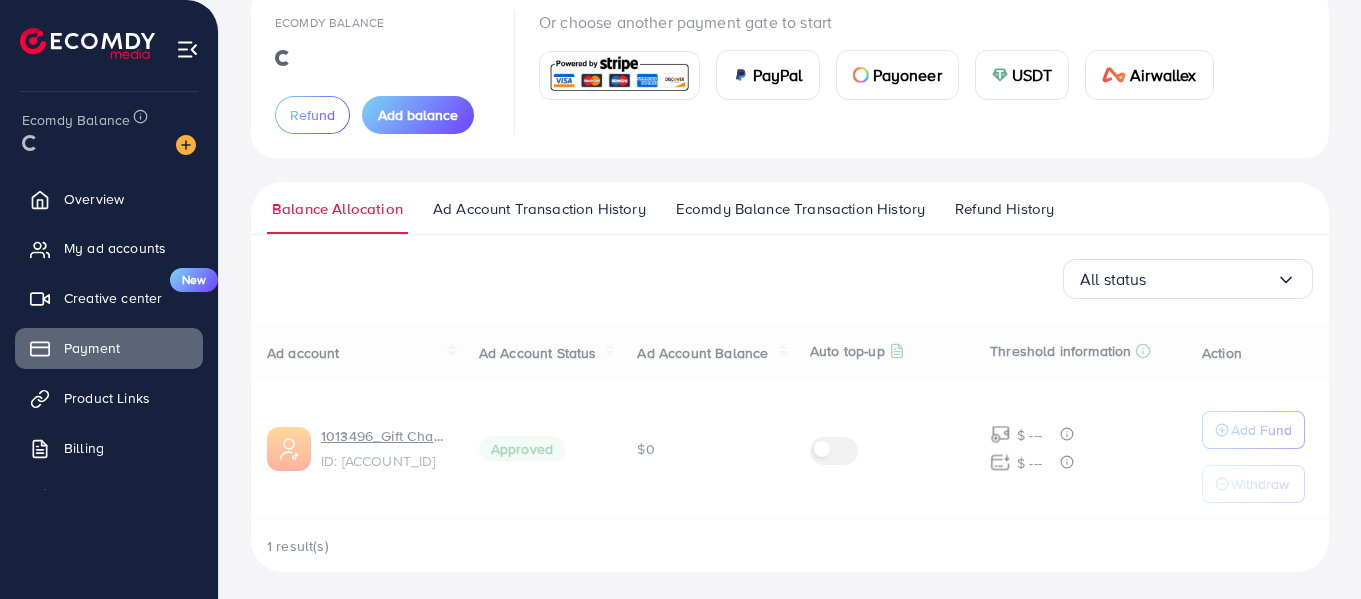 scroll, scrollTop: 143, scrollLeft: 0, axis: vertical 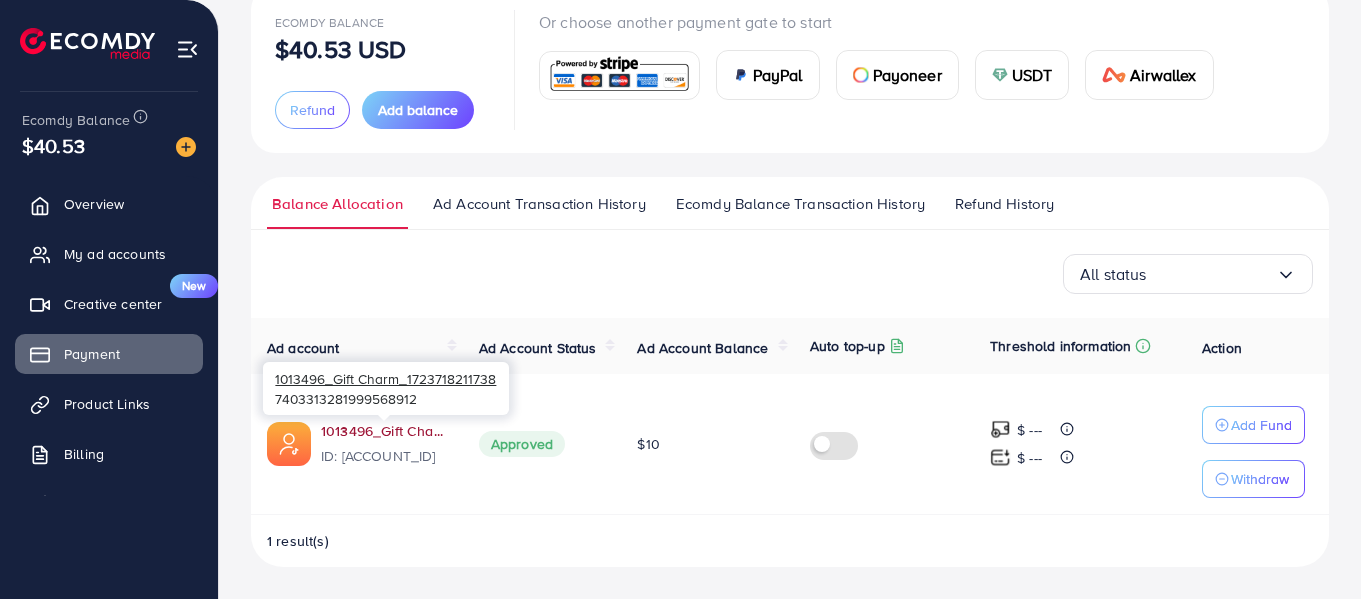 click on "1013496_Gift Charm_1723718211738" at bounding box center (384, 431) 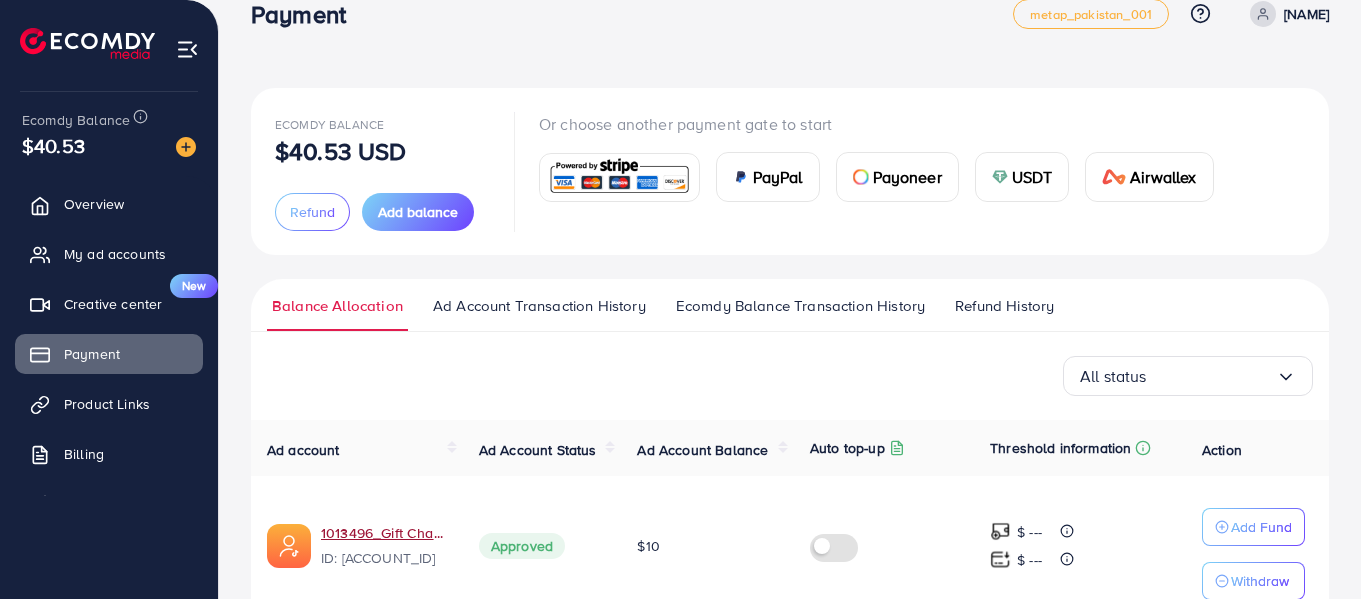 scroll, scrollTop: 0, scrollLeft: 0, axis: both 